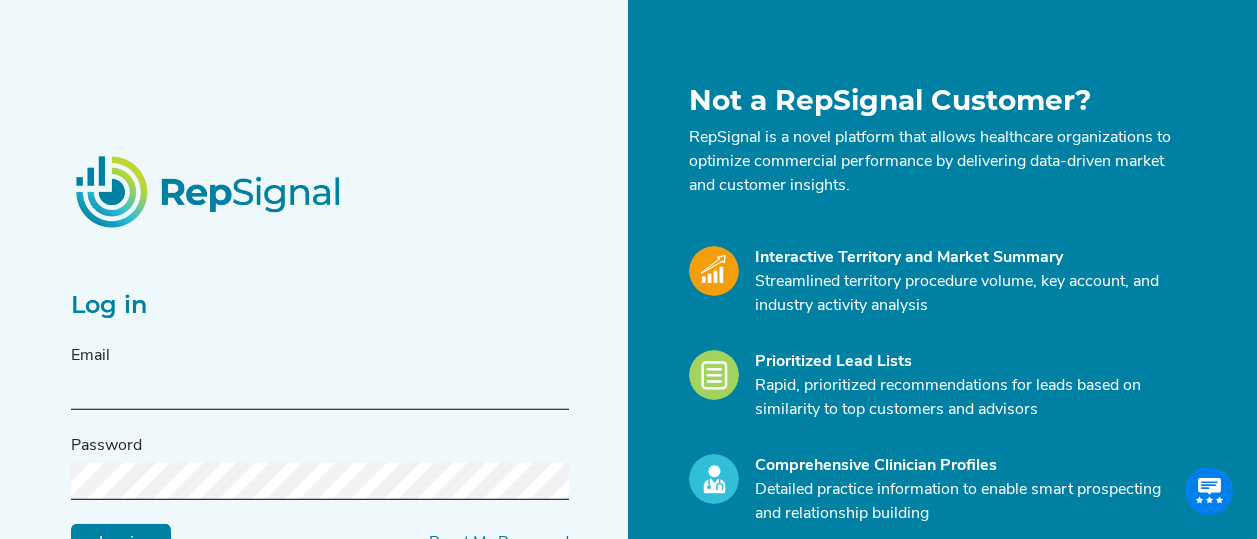 scroll, scrollTop: 0, scrollLeft: 0, axis: both 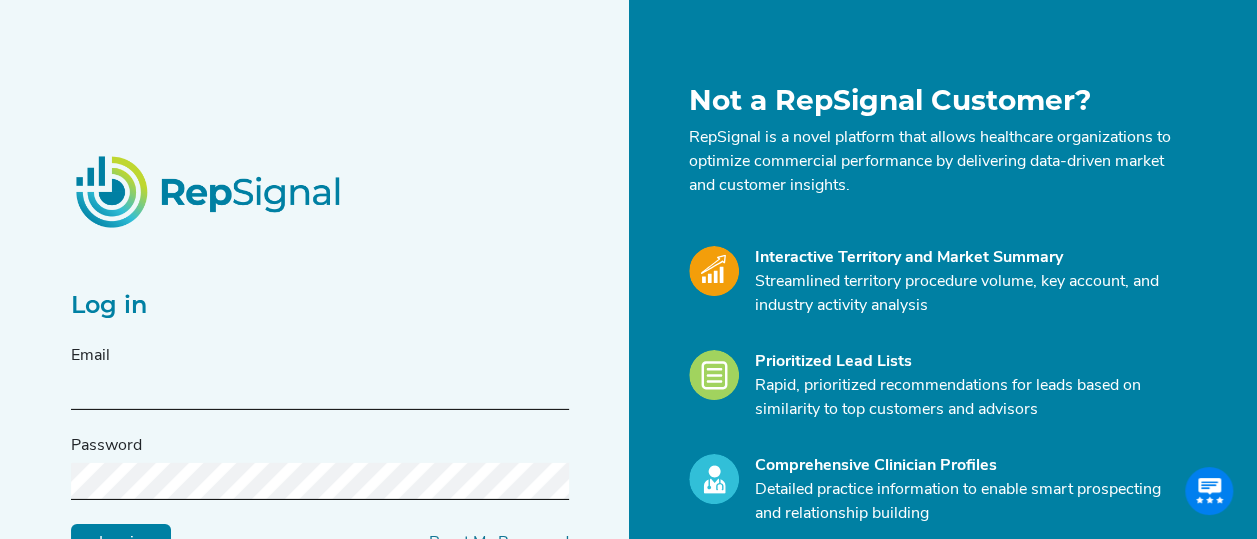 type on "[EMAIL]" 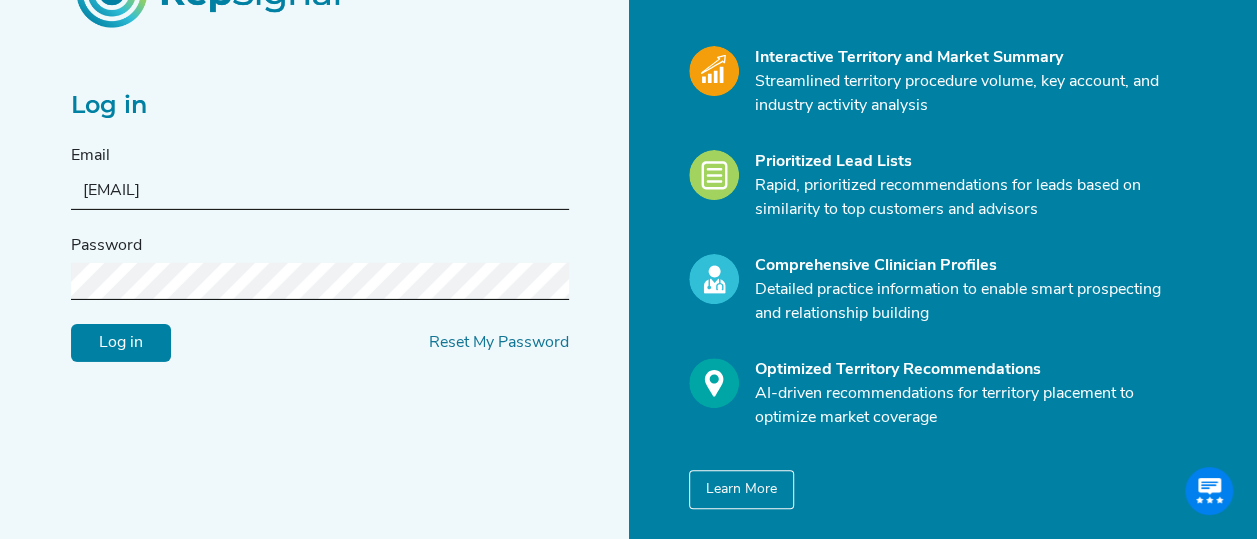 scroll, scrollTop: 243, scrollLeft: 0, axis: vertical 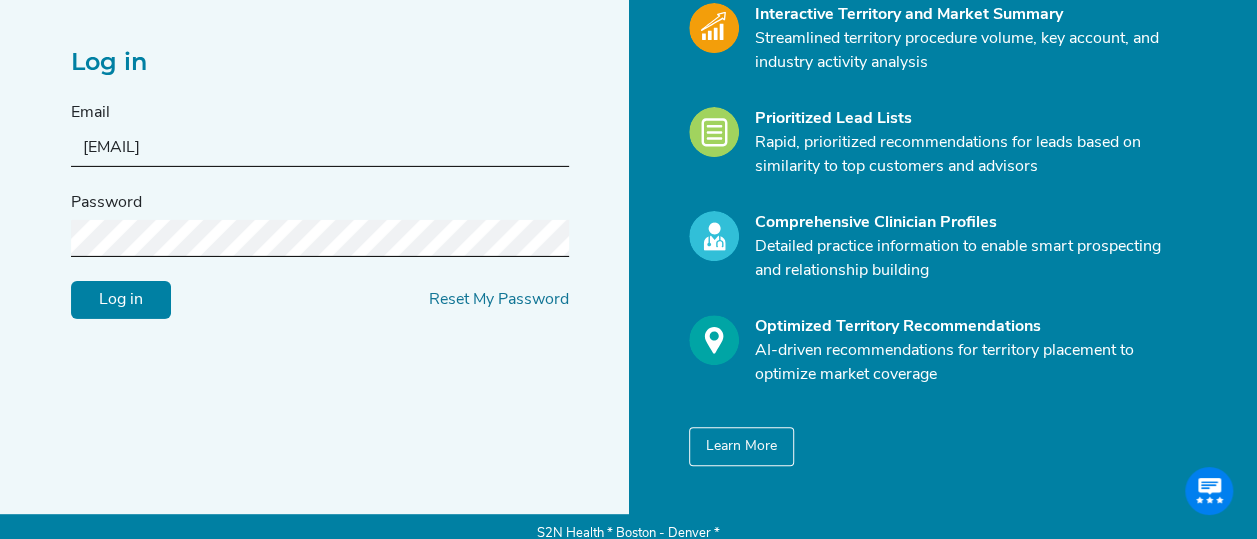 click on "Log in" at bounding box center [121, 300] 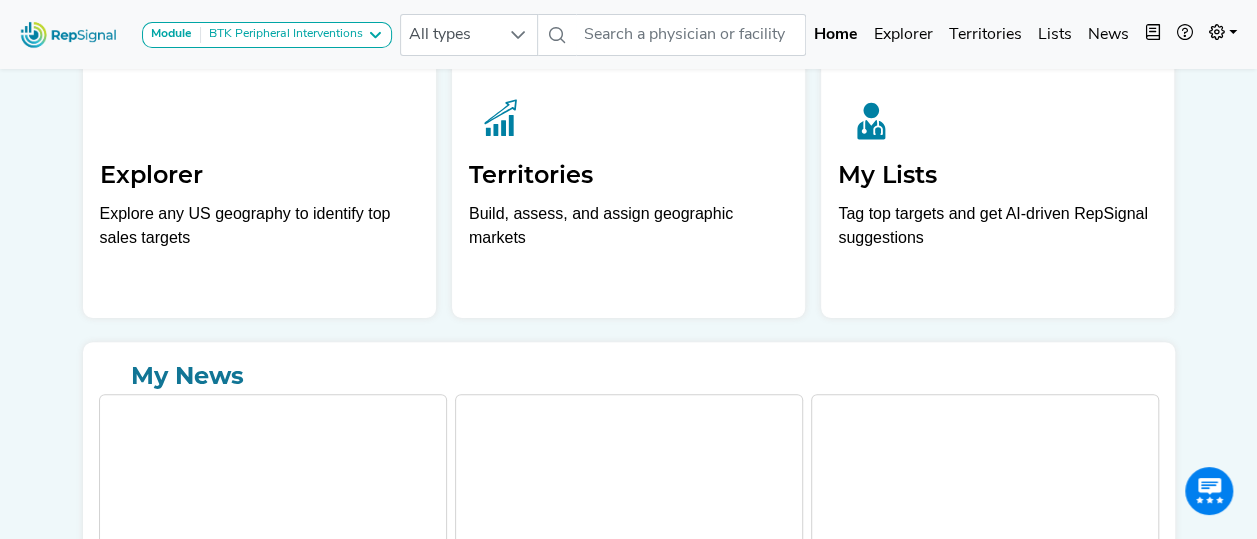 scroll, scrollTop: 0, scrollLeft: 0, axis: both 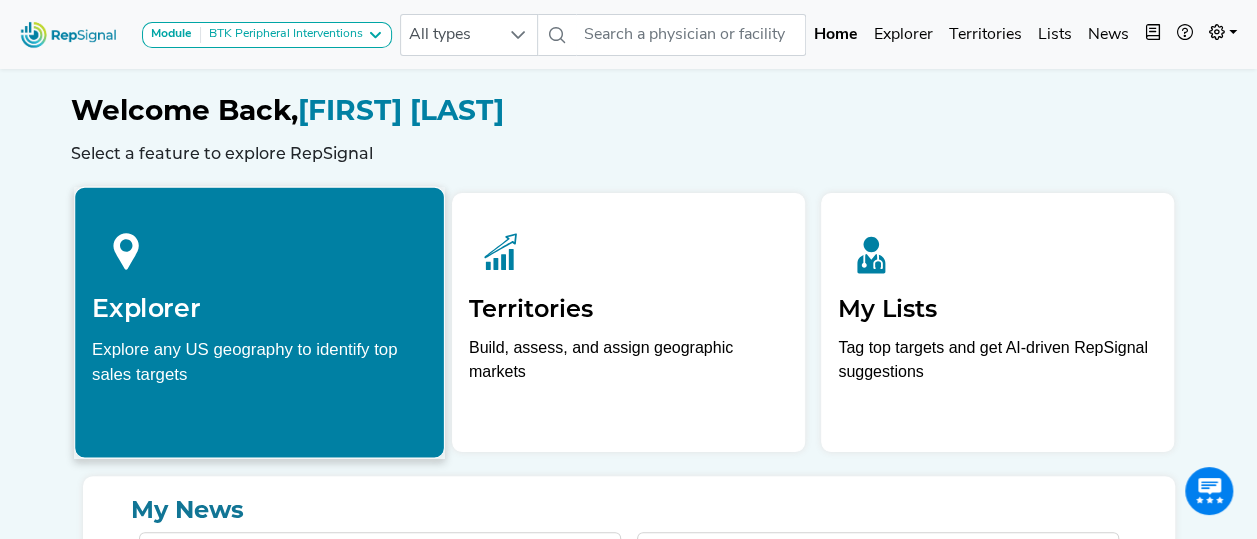 click at bounding box center (259, 248) 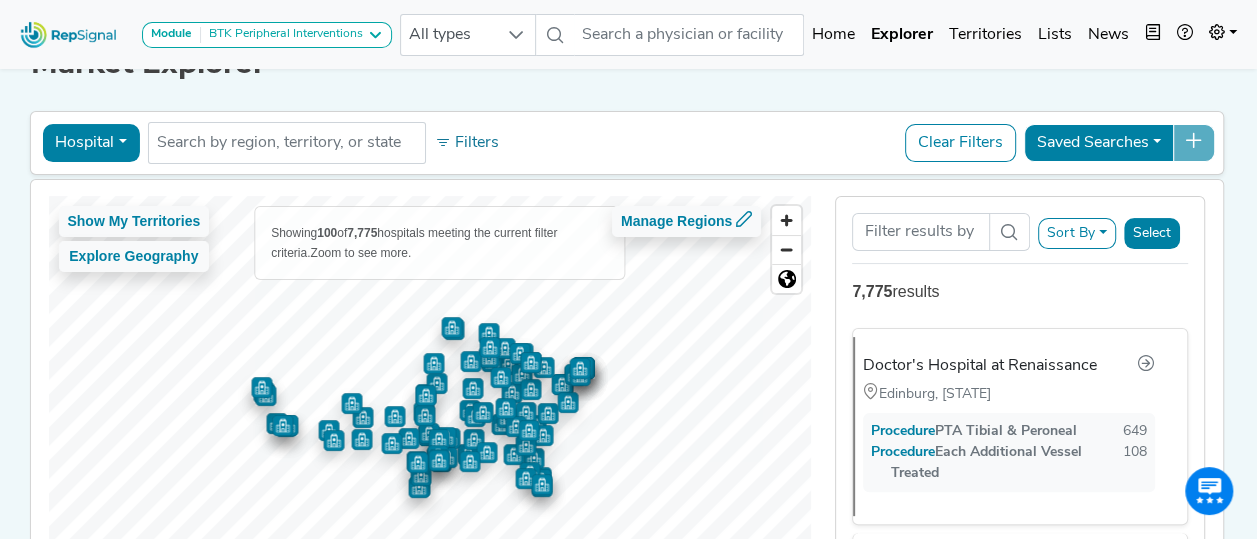 scroll, scrollTop: 42, scrollLeft: 0, axis: vertical 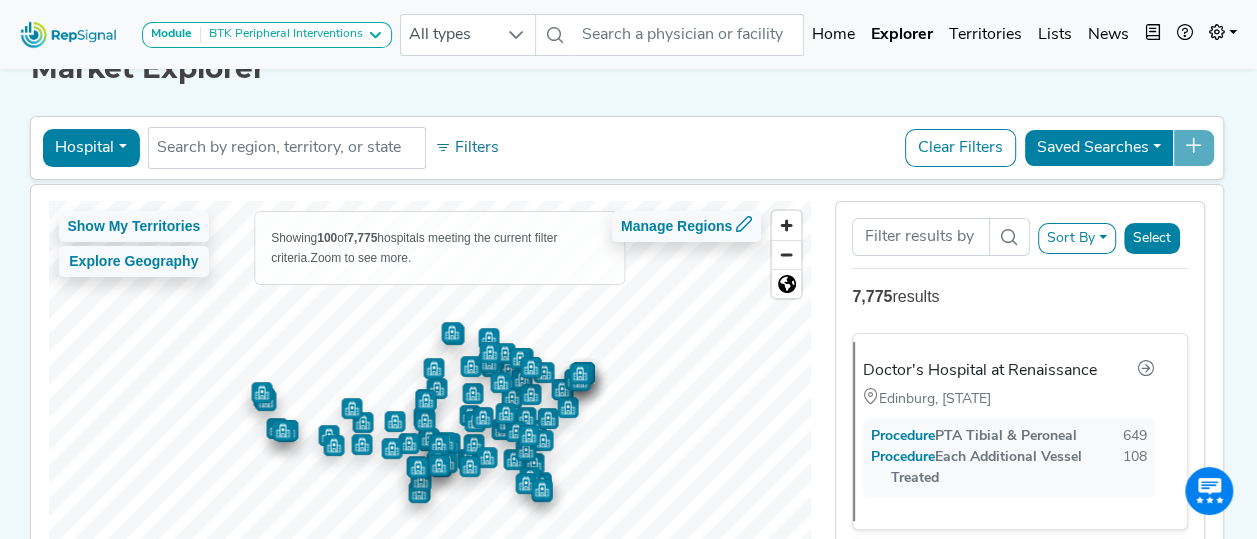 click on "Sort By" at bounding box center [1077, 238] 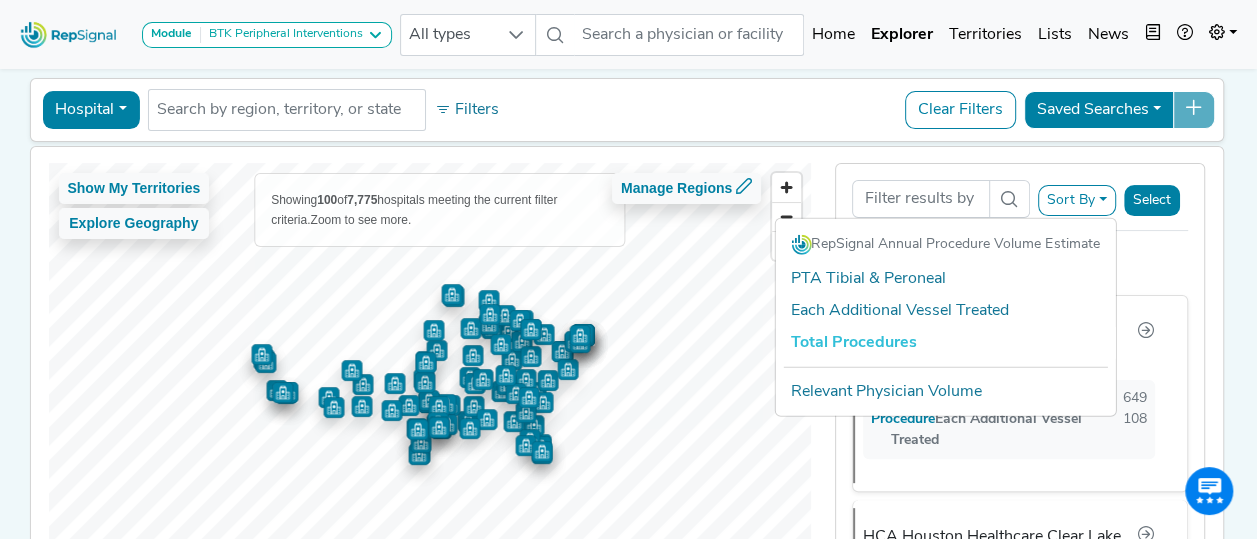 scroll, scrollTop: 79, scrollLeft: 0, axis: vertical 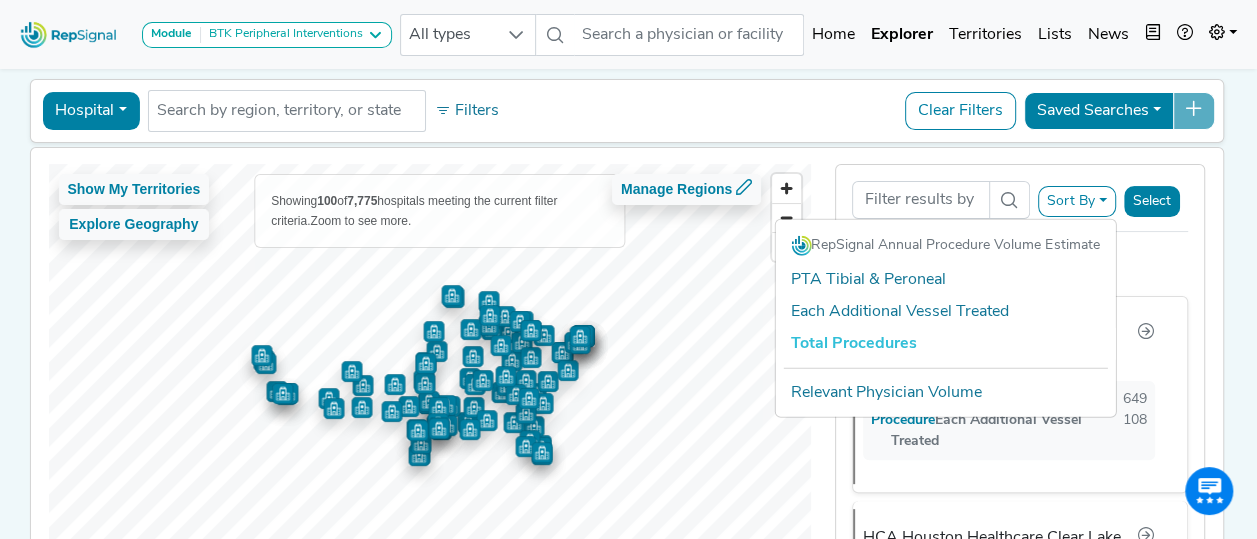 click 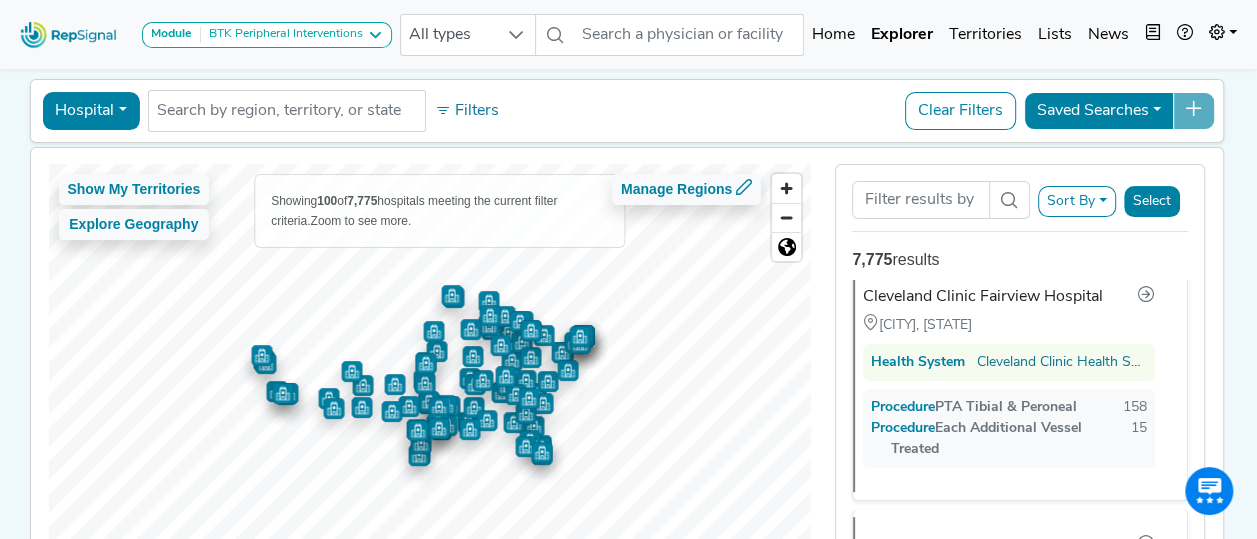 scroll, scrollTop: 22871, scrollLeft: 0, axis: vertical 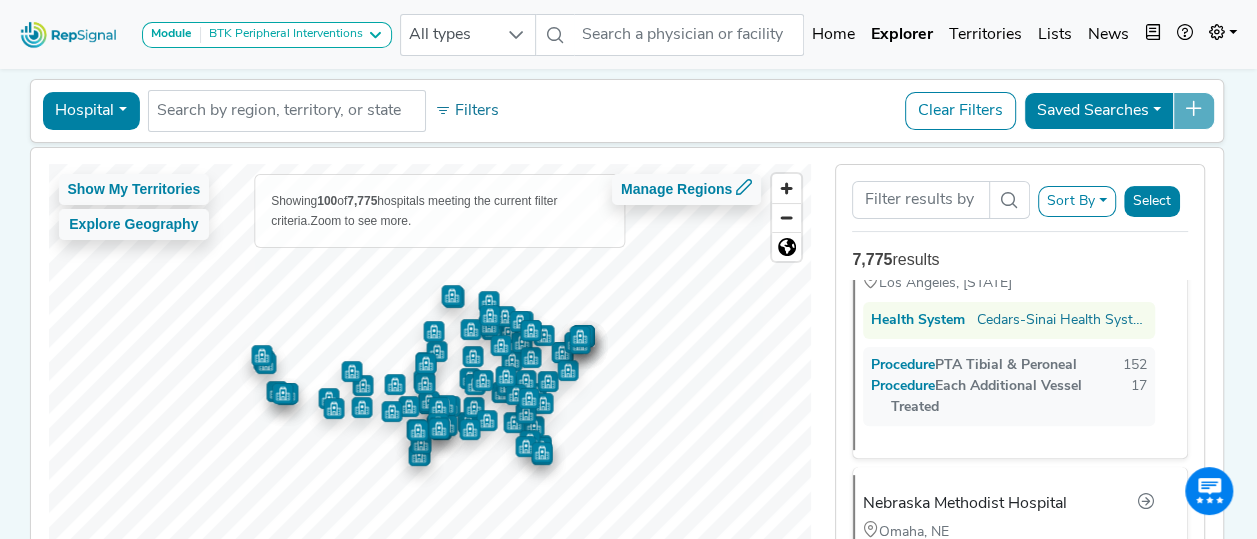 click on "Hospital" at bounding box center [90, 111] 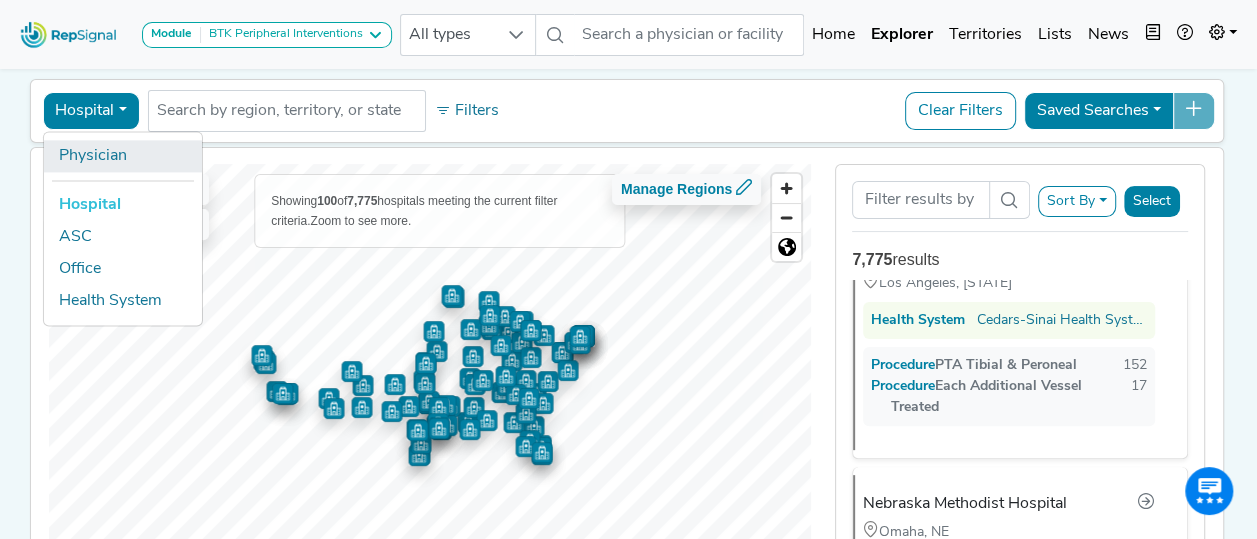 click on "Physician" at bounding box center [122, 156] 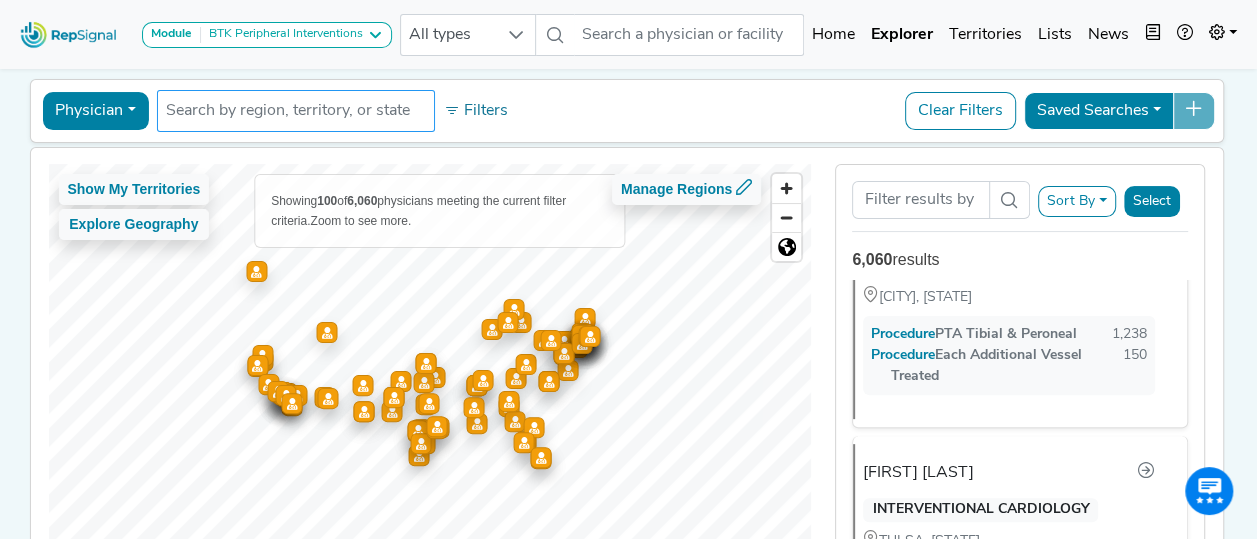 scroll, scrollTop: 0, scrollLeft: 0, axis: both 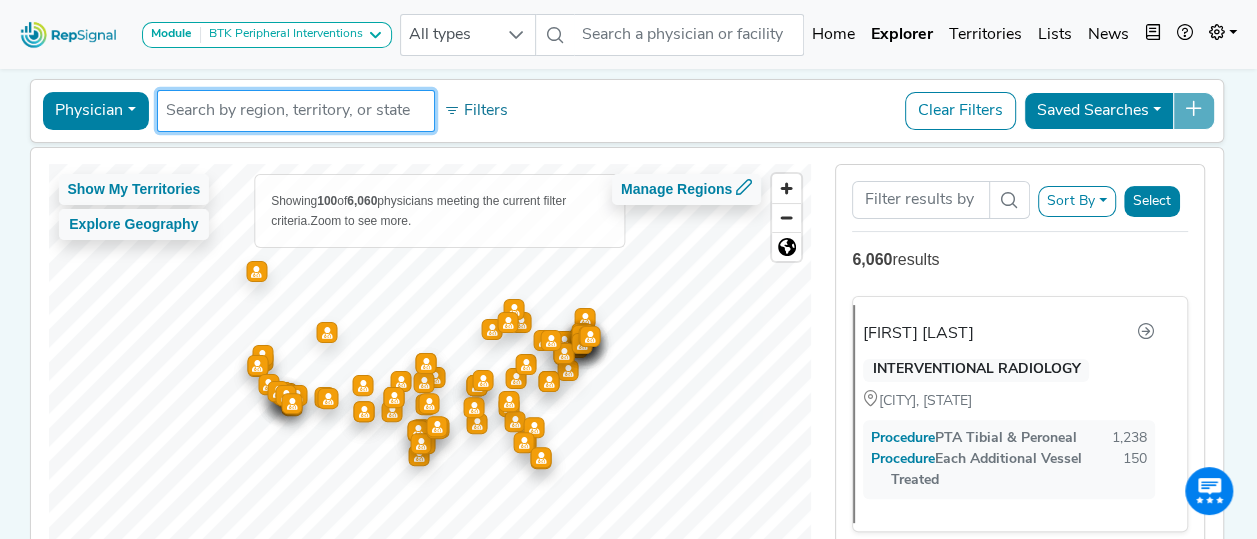 click at bounding box center [296, 111] 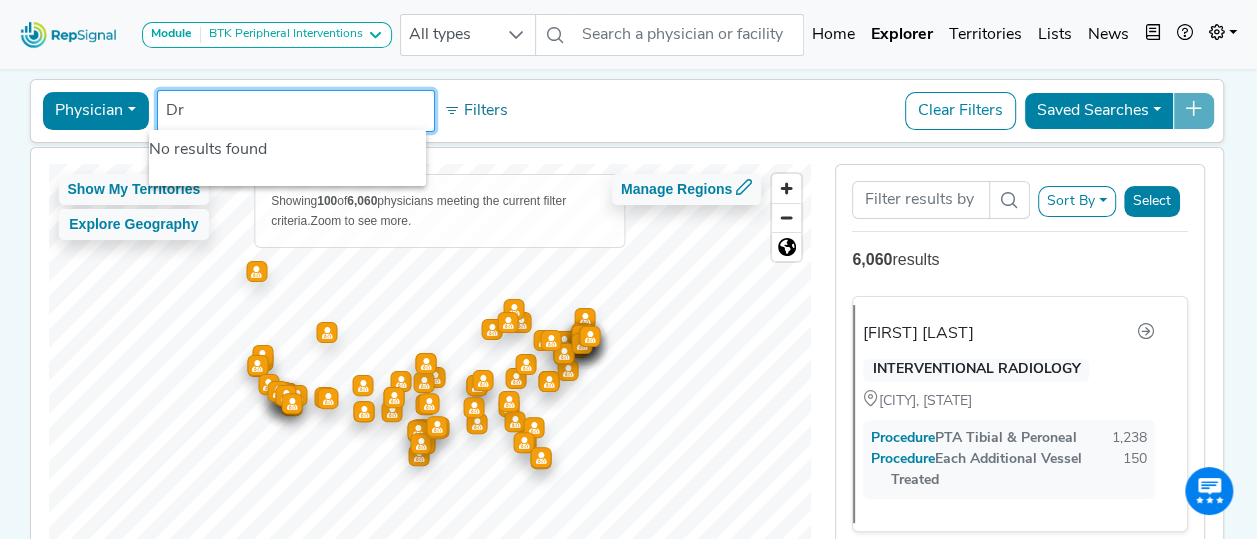 type on "D" 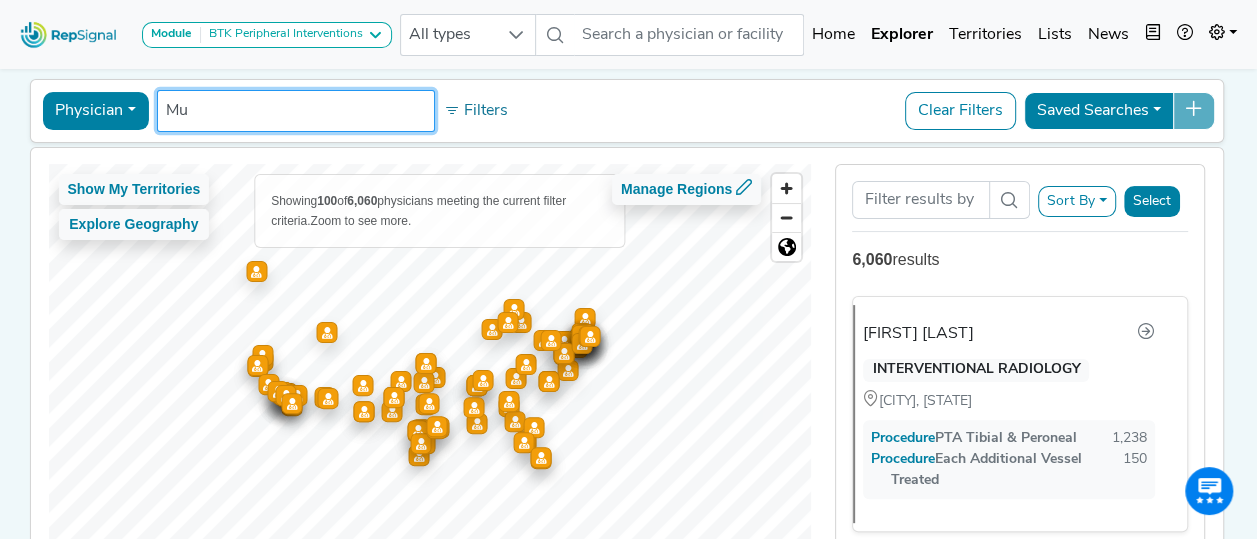 type on "M" 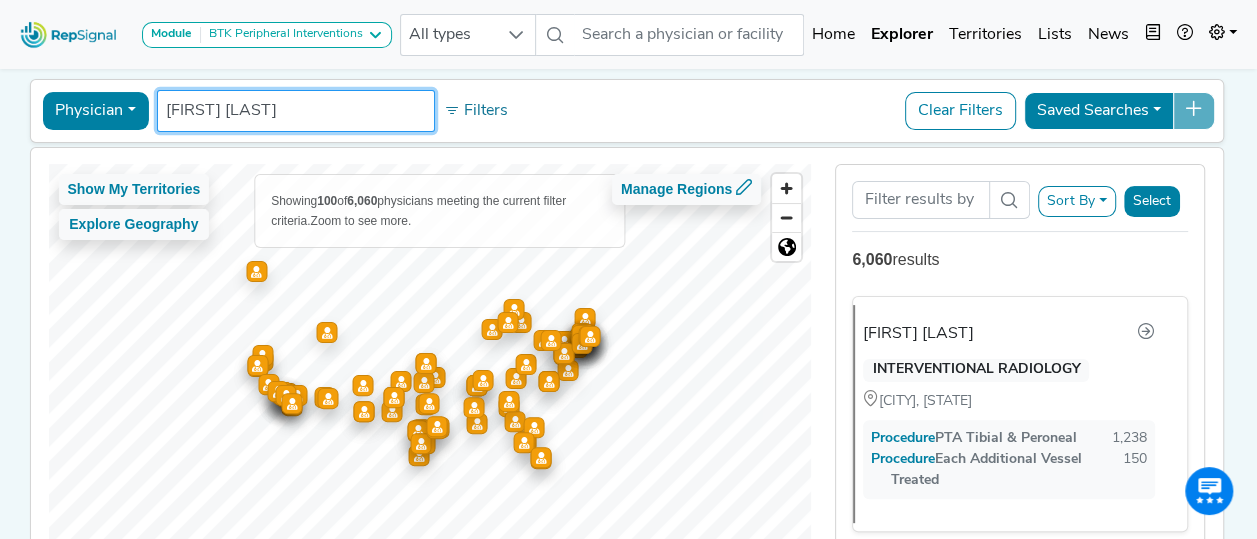 click on "Physician Physician Hospital ASC Office Health System [FIRST] [LAST] No results found Filters Clear Filters Saved Searches" at bounding box center (626, 111) 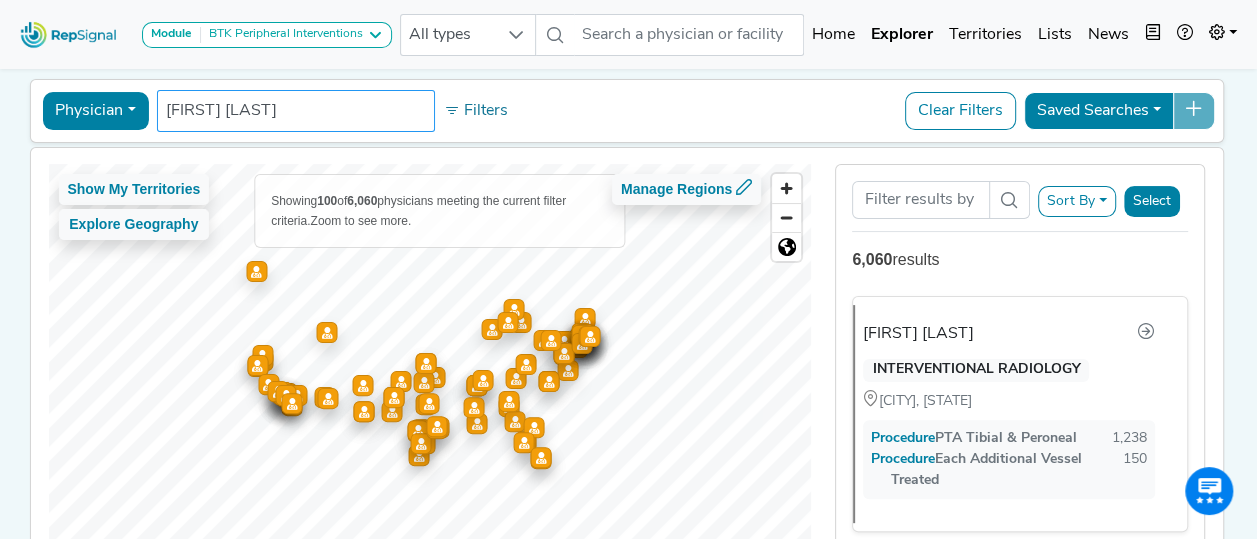 click on "[FIRST] [LAST]" at bounding box center (296, 111) 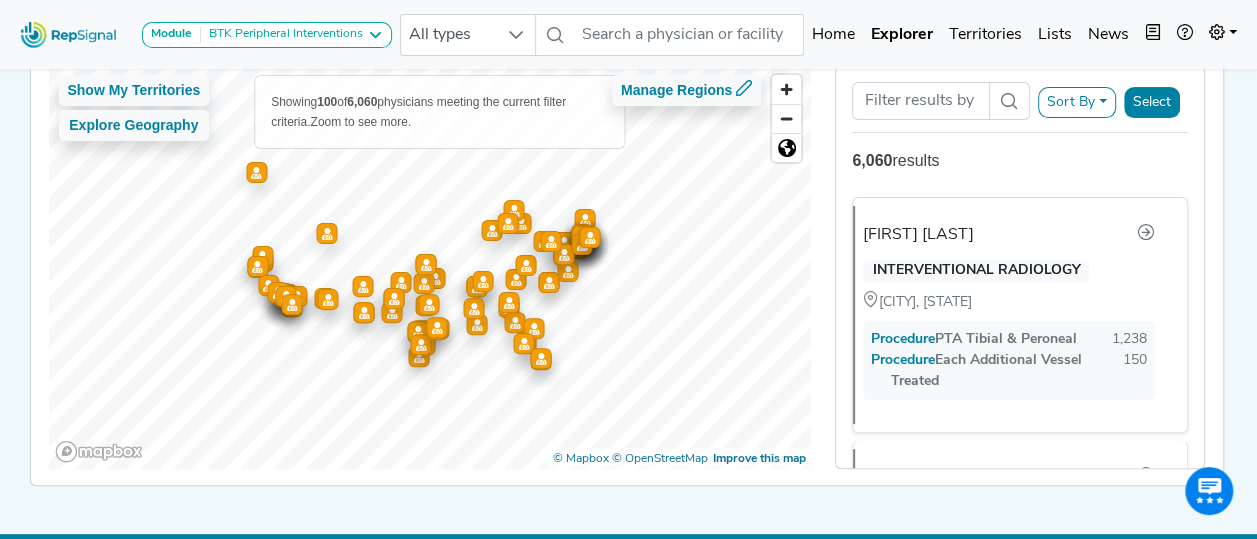 scroll, scrollTop: 177, scrollLeft: 0, axis: vertical 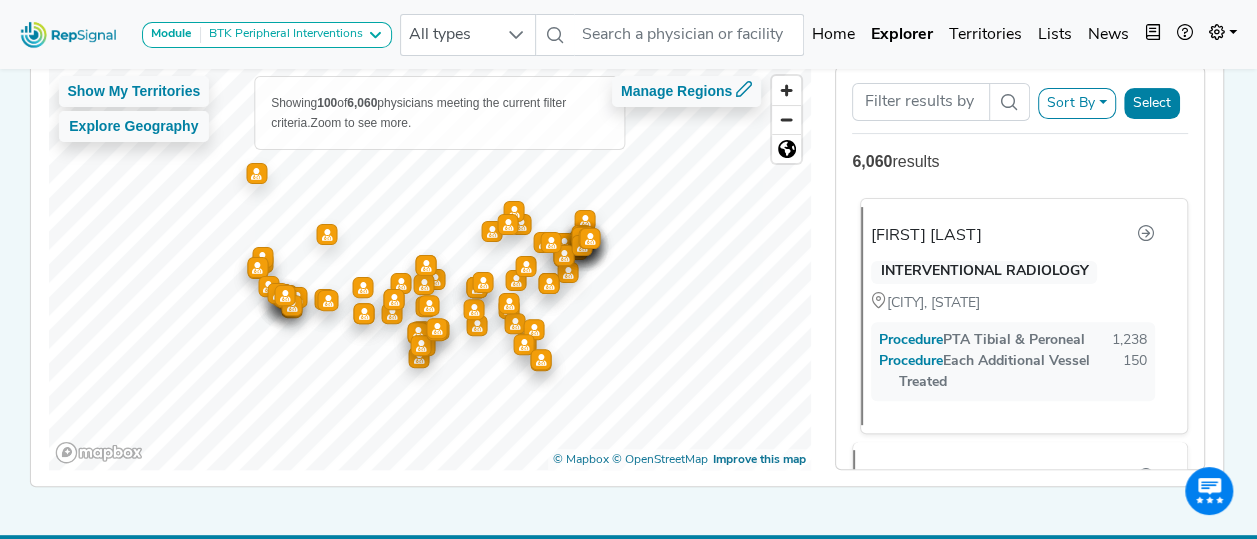 click on "[CITY], [STATE]" at bounding box center [1012, 303] 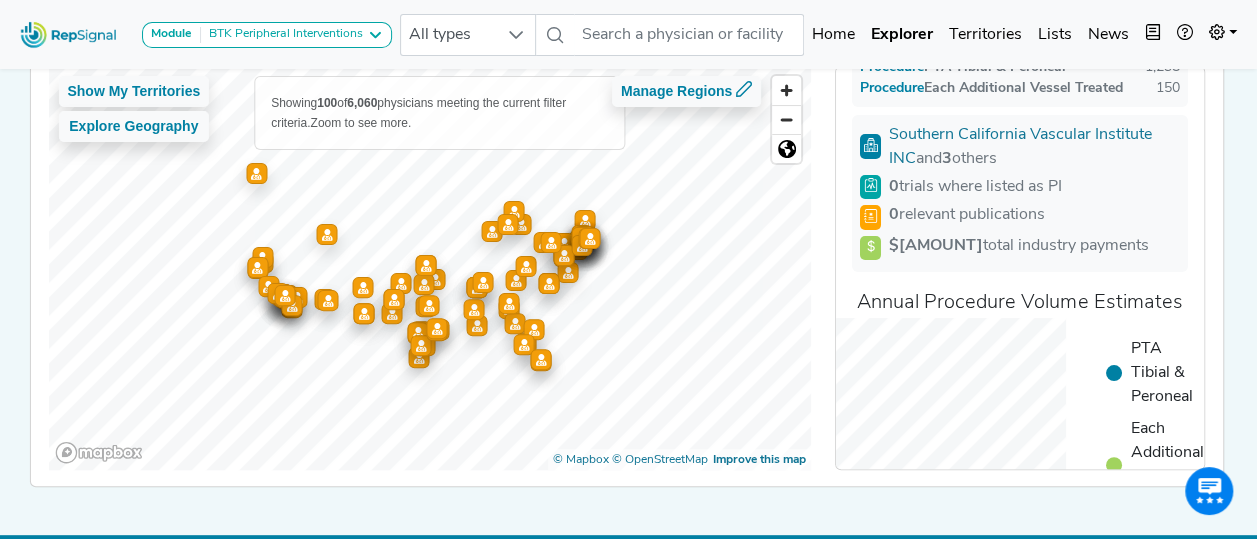 scroll, scrollTop: 0, scrollLeft: 0, axis: both 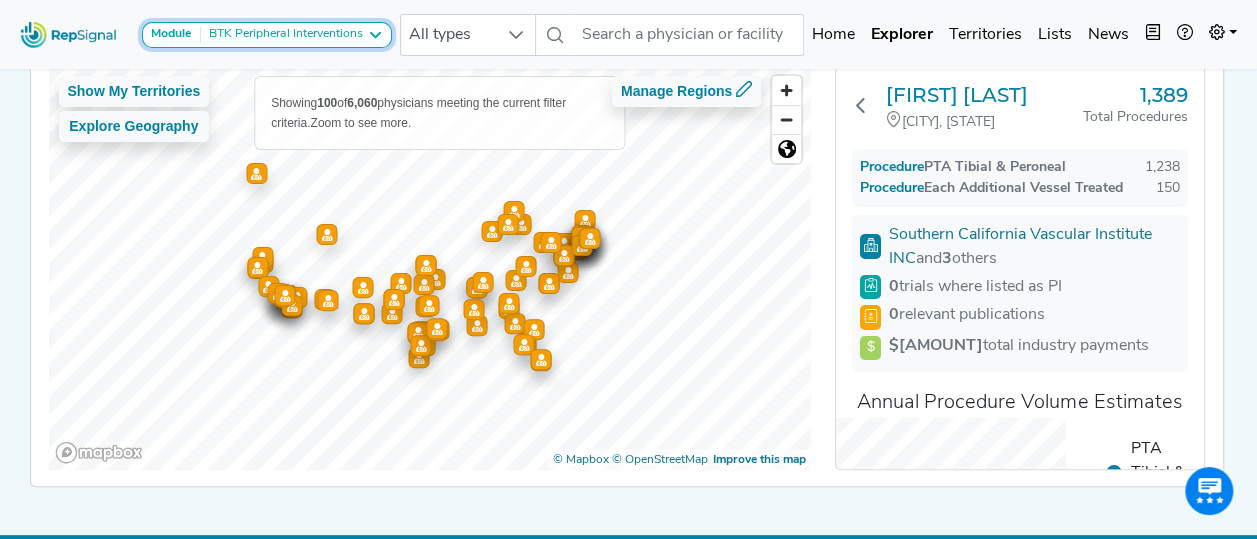 click on "Module" at bounding box center [171, 34] 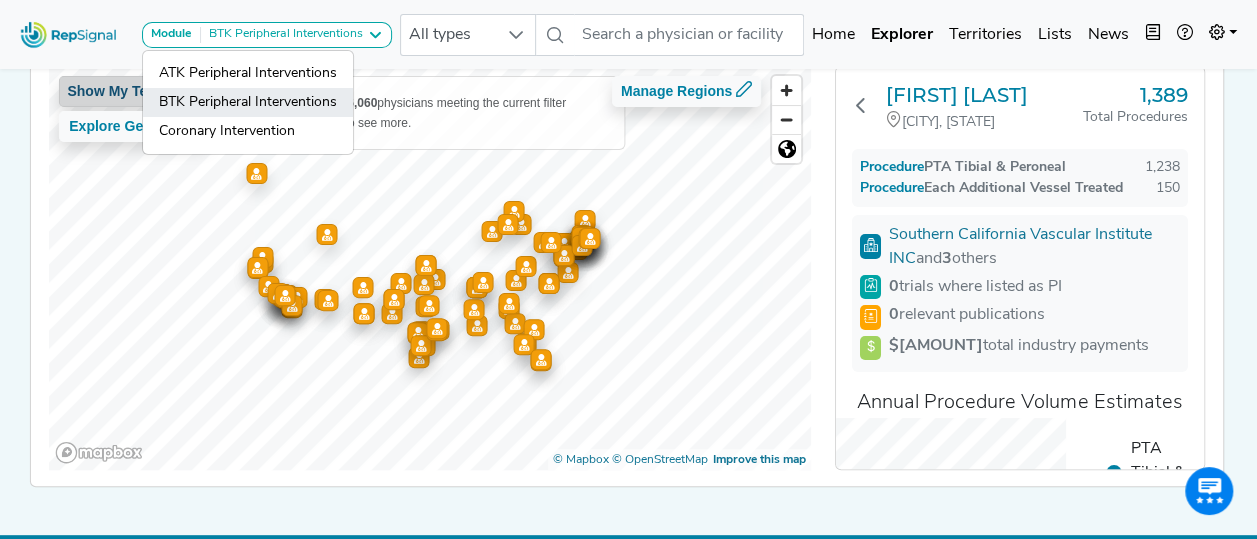 click on "BTK Peripheral Interventions" 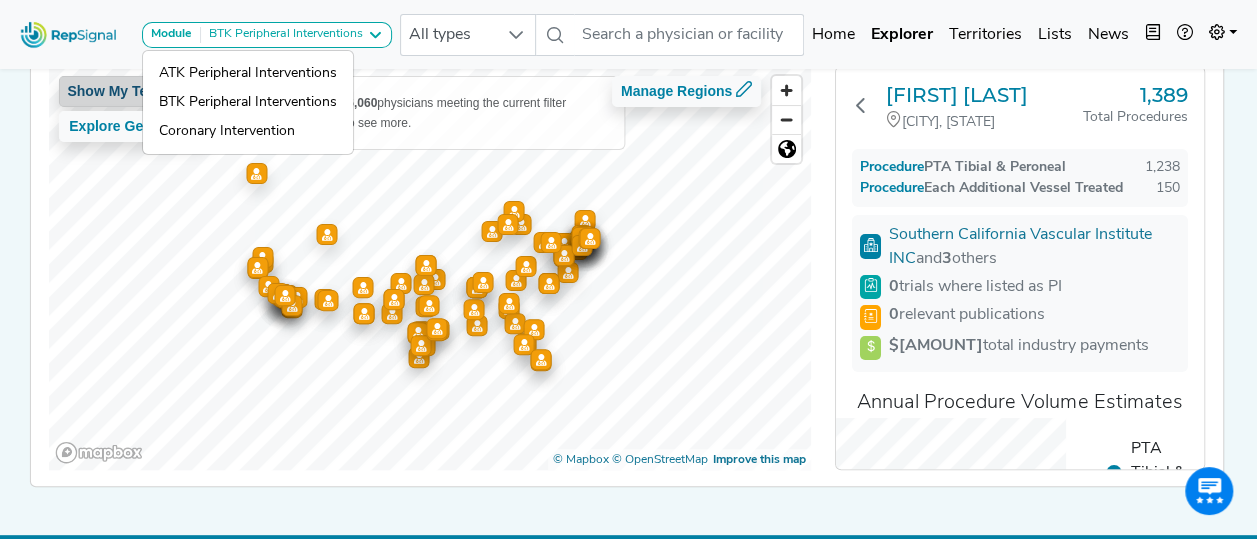 scroll, scrollTop: 110, scrollLeft: 0, axis: vertical 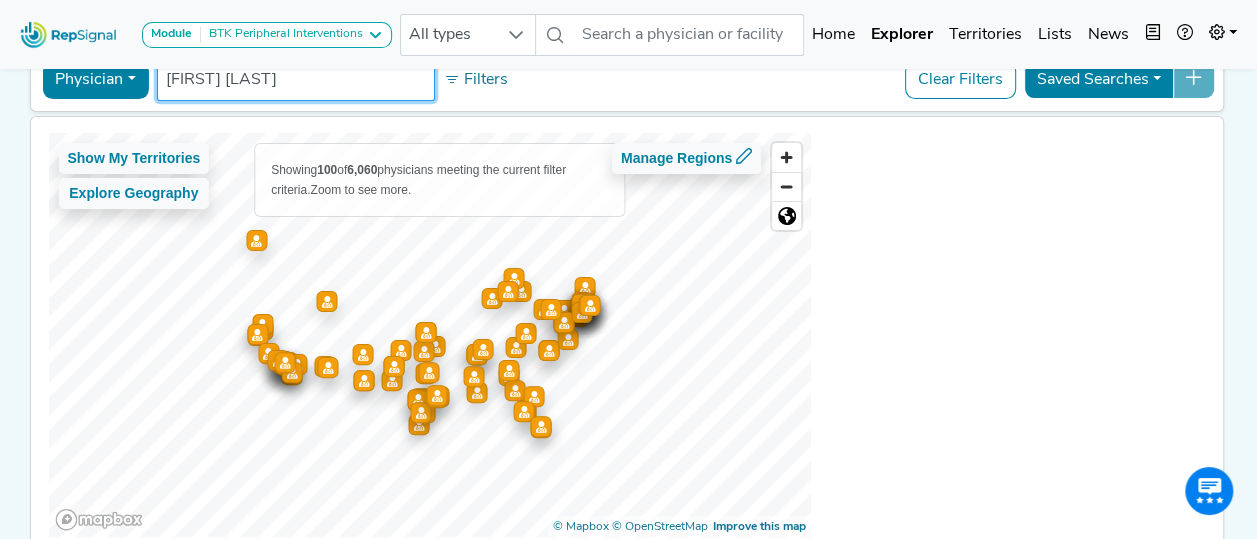 click on "[FIRST] [LAST]" at bounding box center [296, 80] 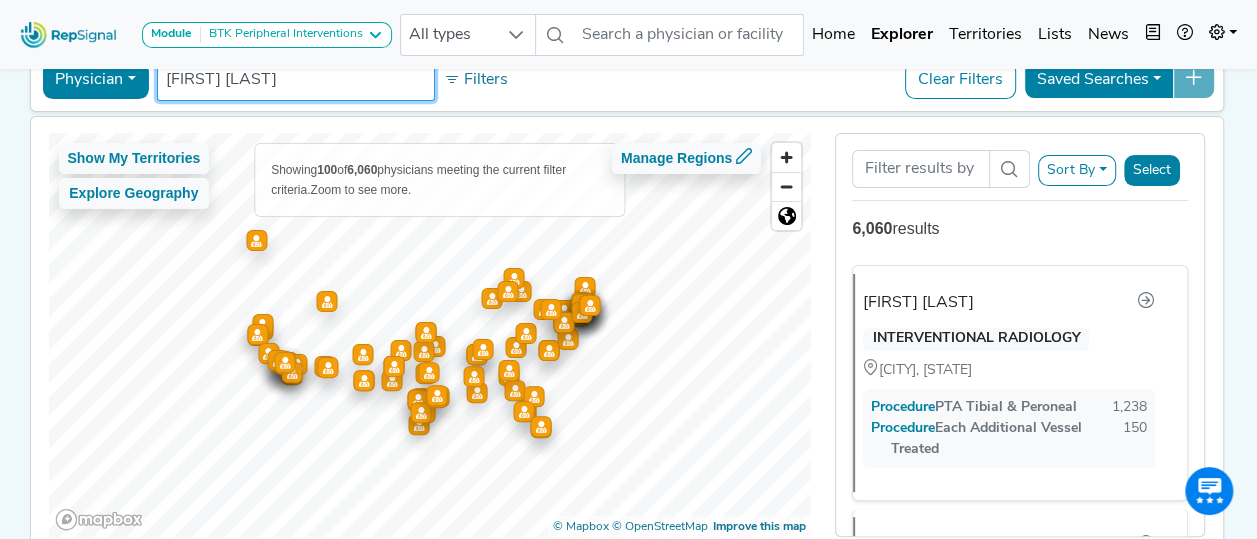 scroll, scrollTop: 0, scrollLeft: 0, axis: both 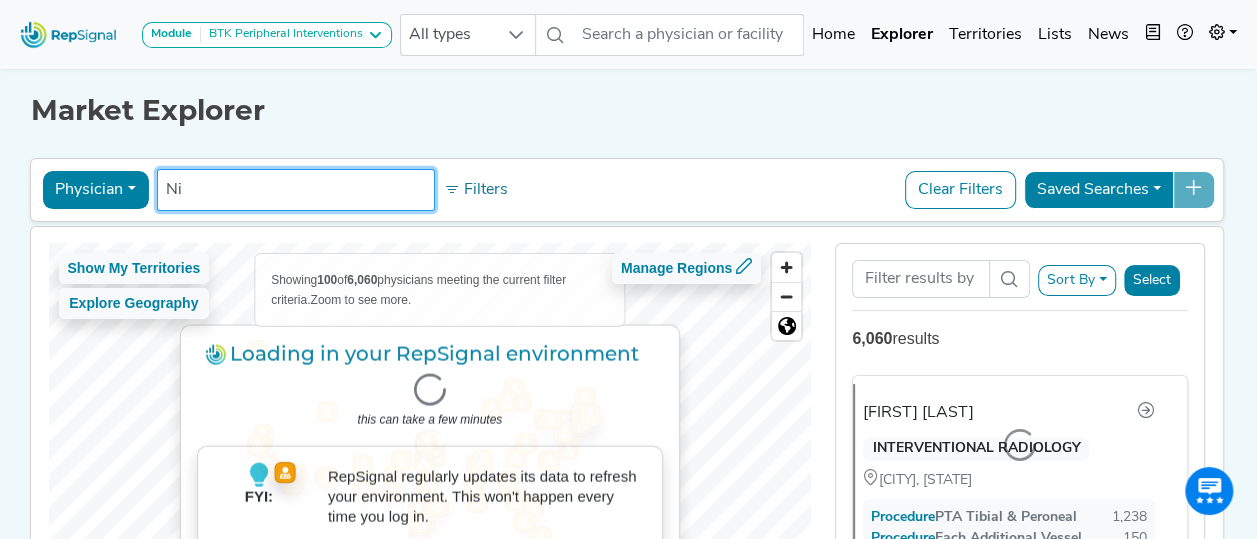 type on "N" 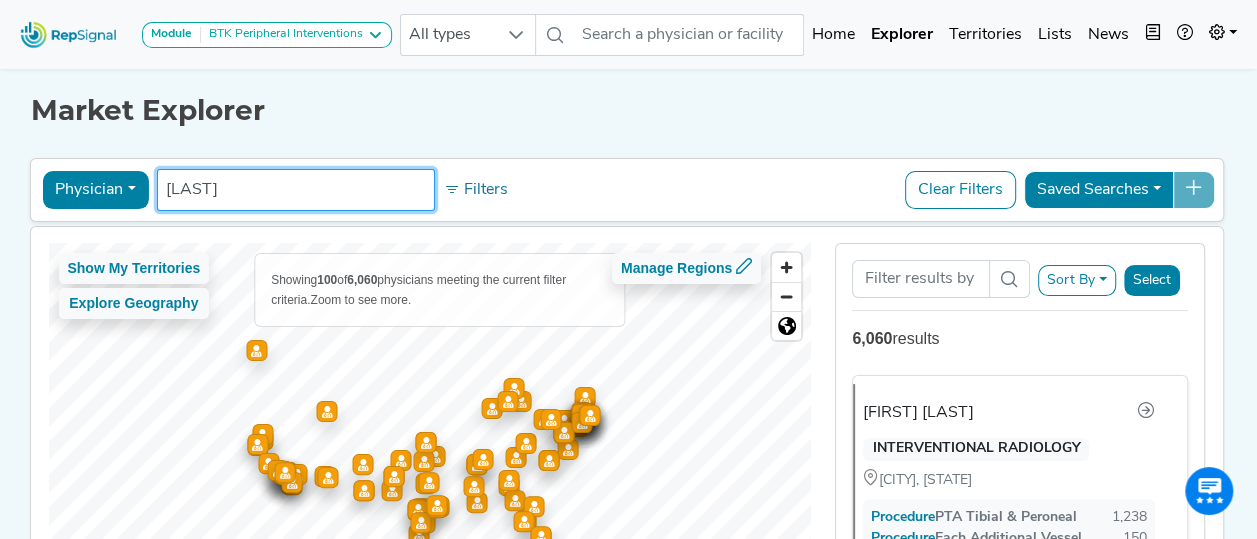click on "Physician" at bounding box center [95, 190] 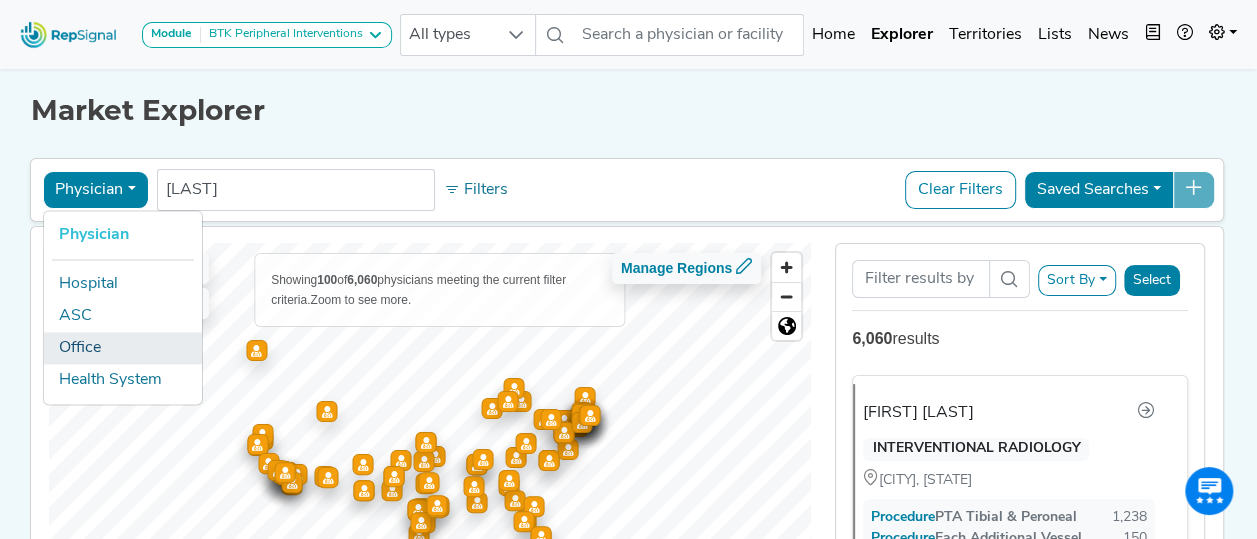 click on "Office" at bounding box center (122, 348) 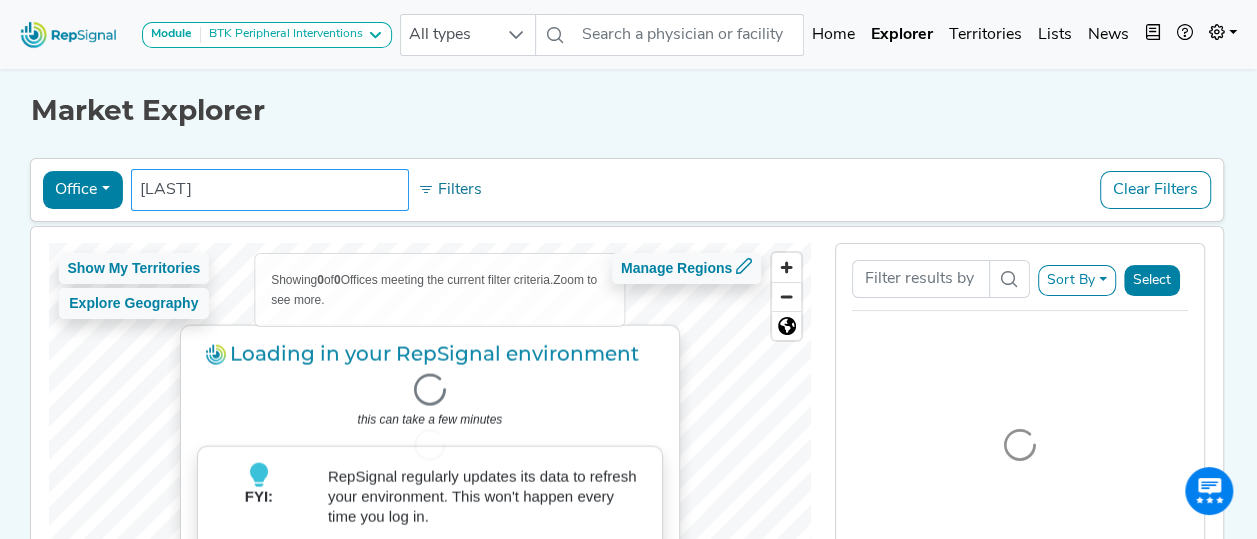 click on "[LAST]" at bounding box center (270, 190) 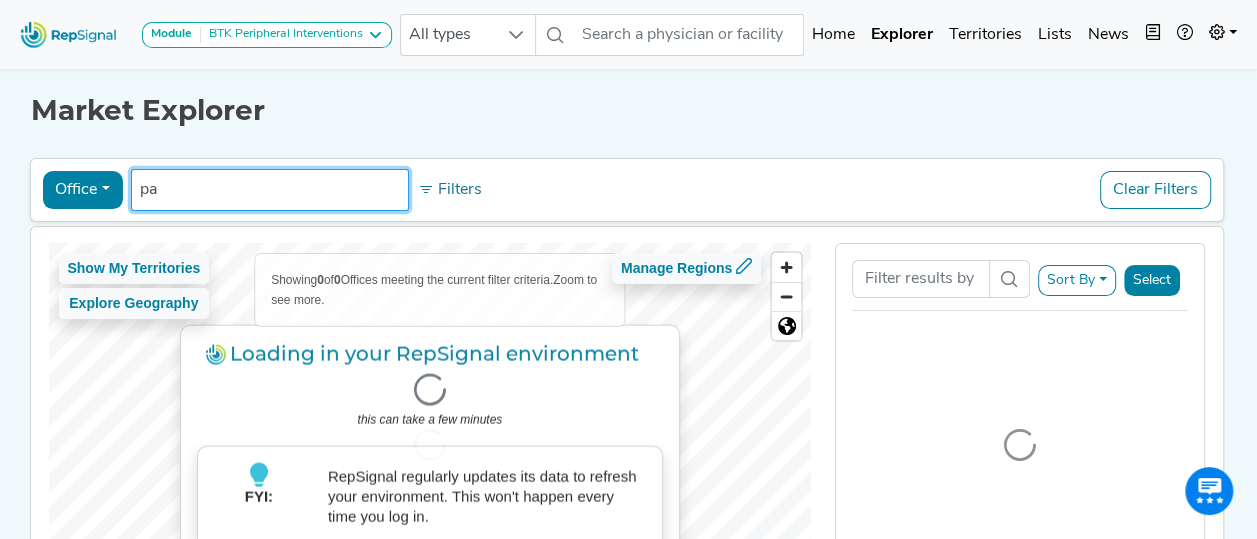 type on "p" 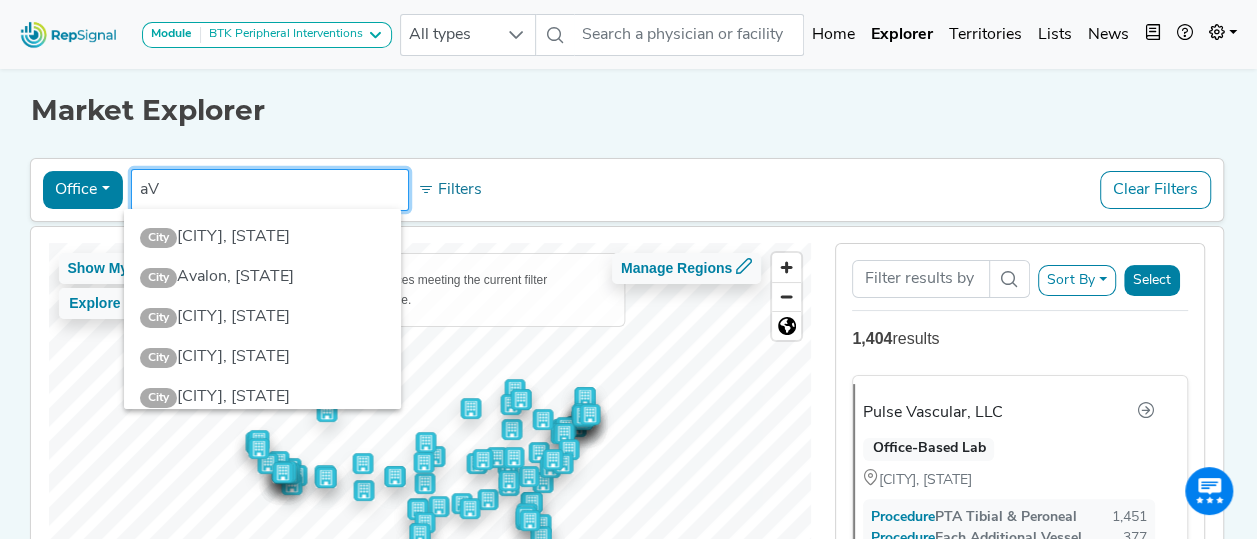 type on "a" 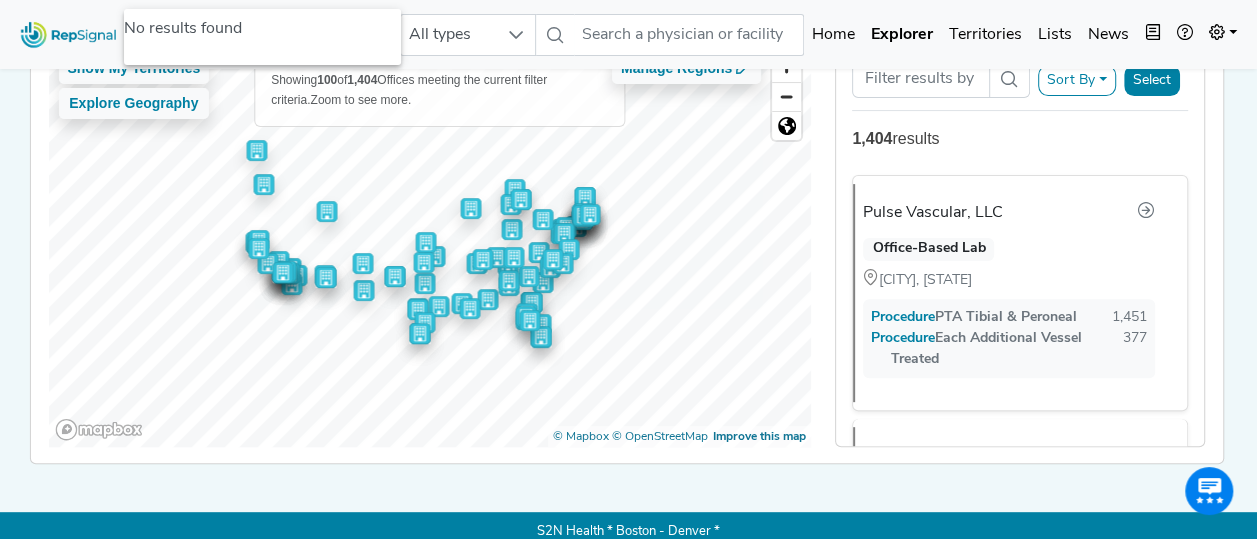 scroll, scrollTop: 201, scrollLeft: 0, axis: vertical 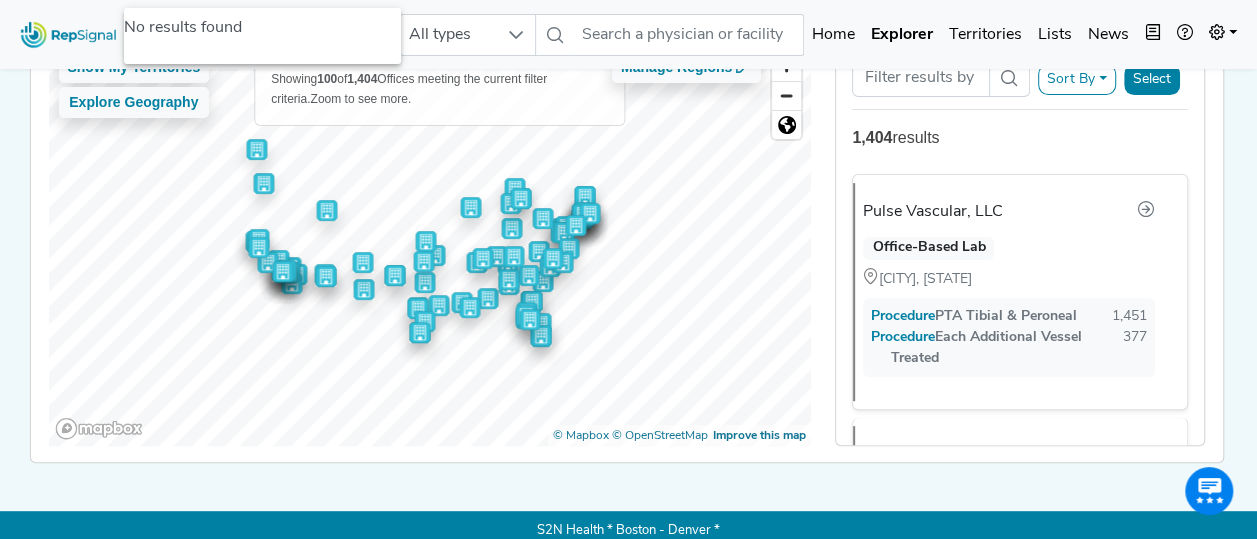 click 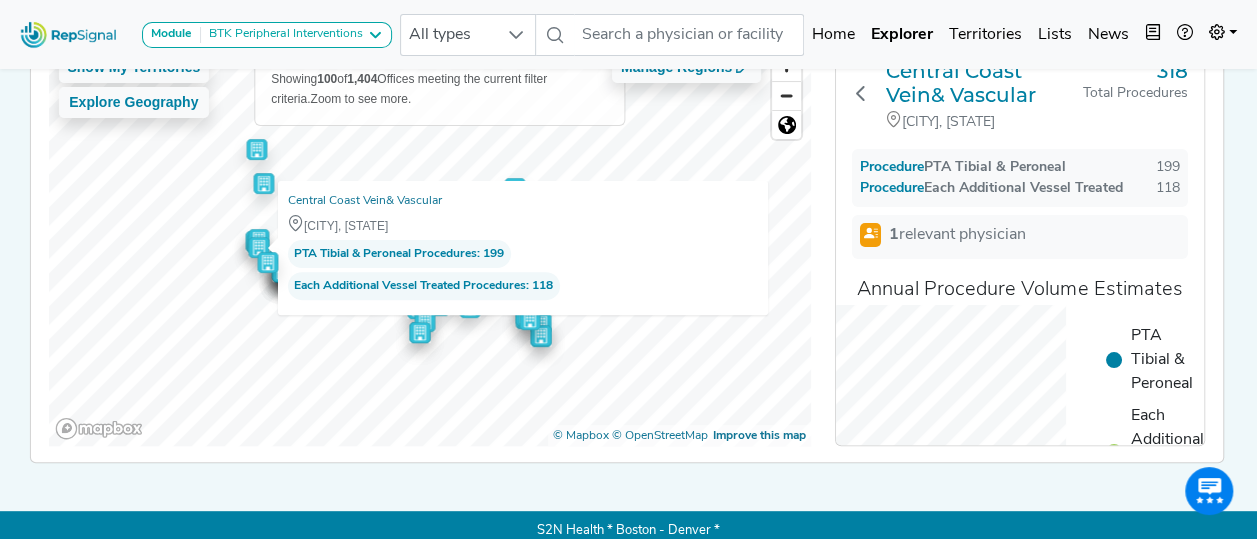 type on "AVA Vascular" 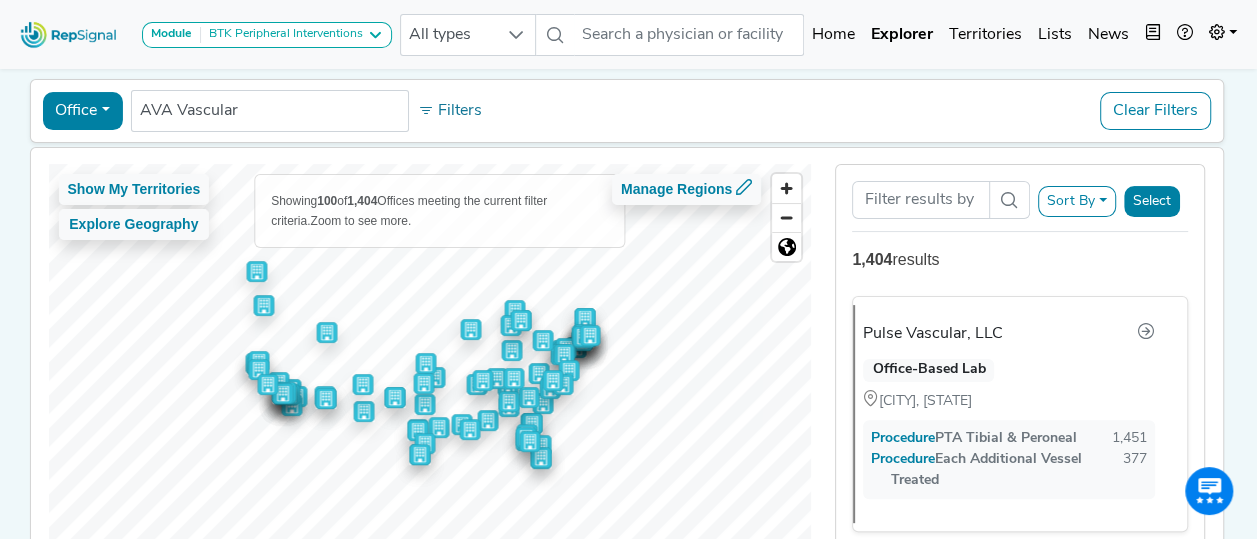 scroll, scrollTop: 43, scrollLeft: 0, axis: vertical 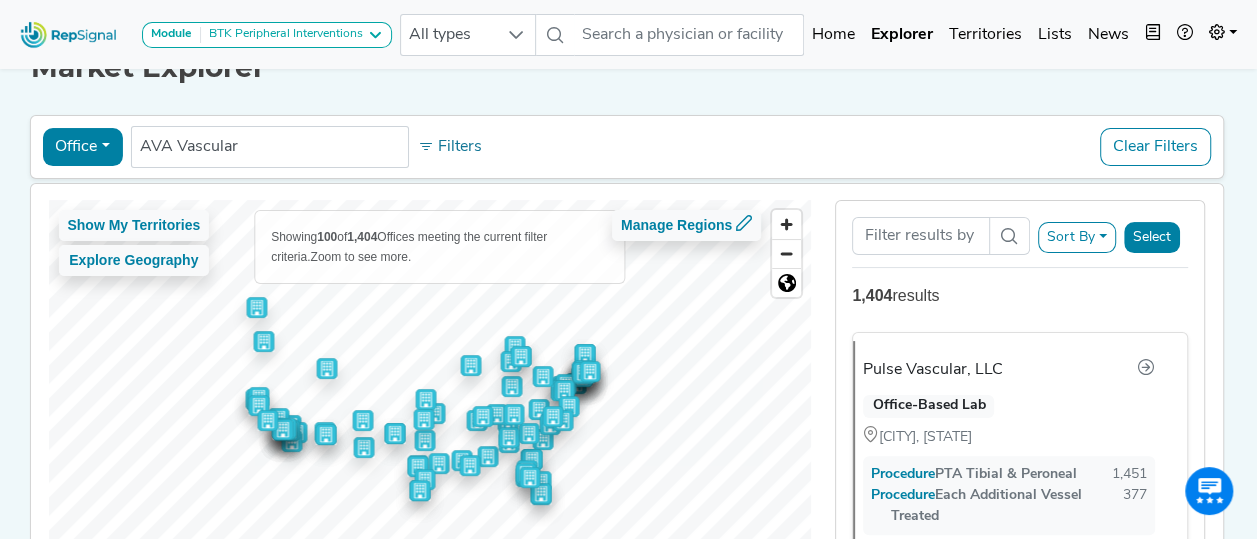 click on "Show My Territories Explore Geography" 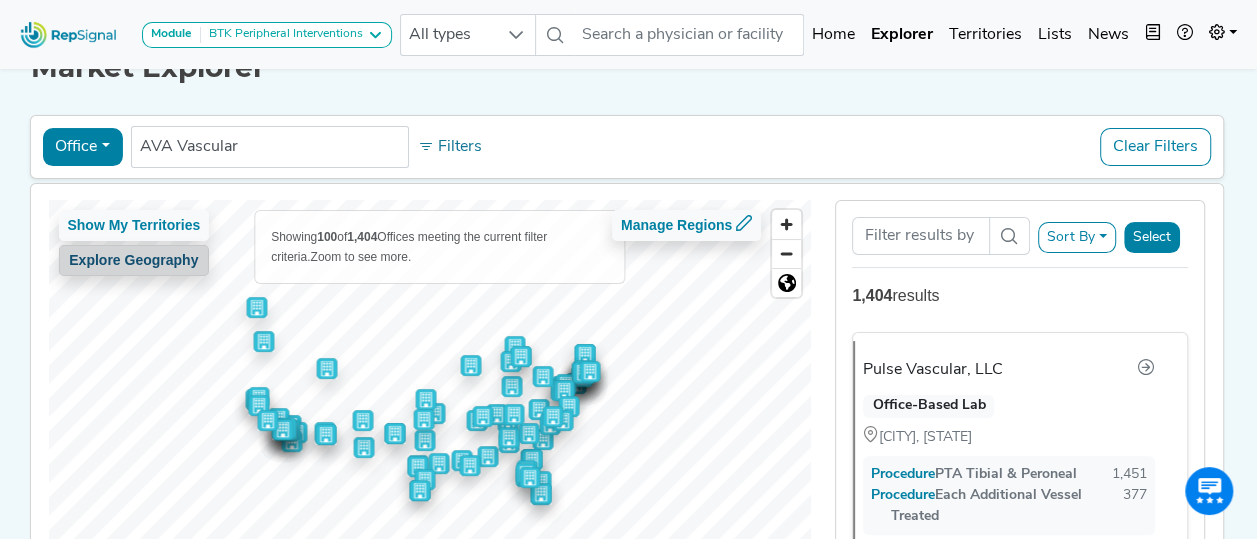 click on "Explore Geography" at bounding box center [133, 260] 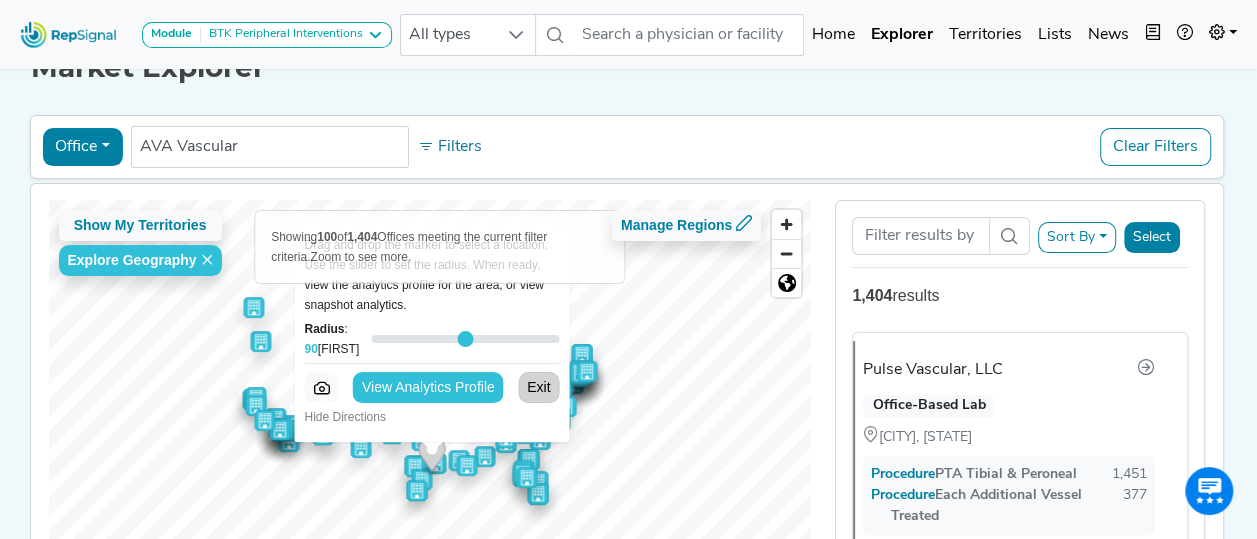 click on "Exit" at bounding box center (538, 387) 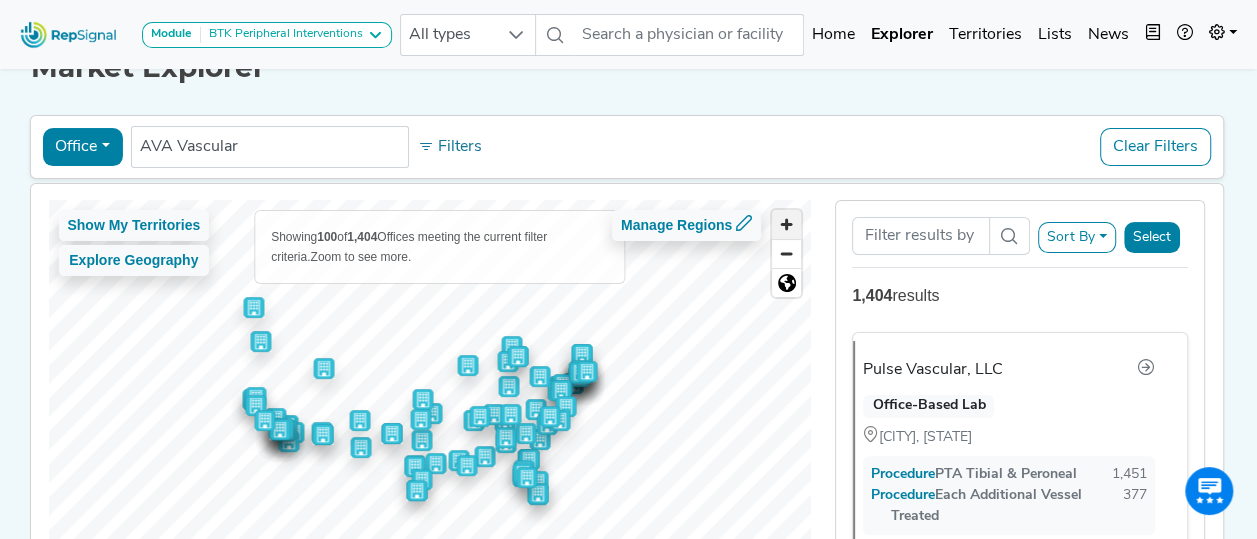 click at bounding box center (786, 224) 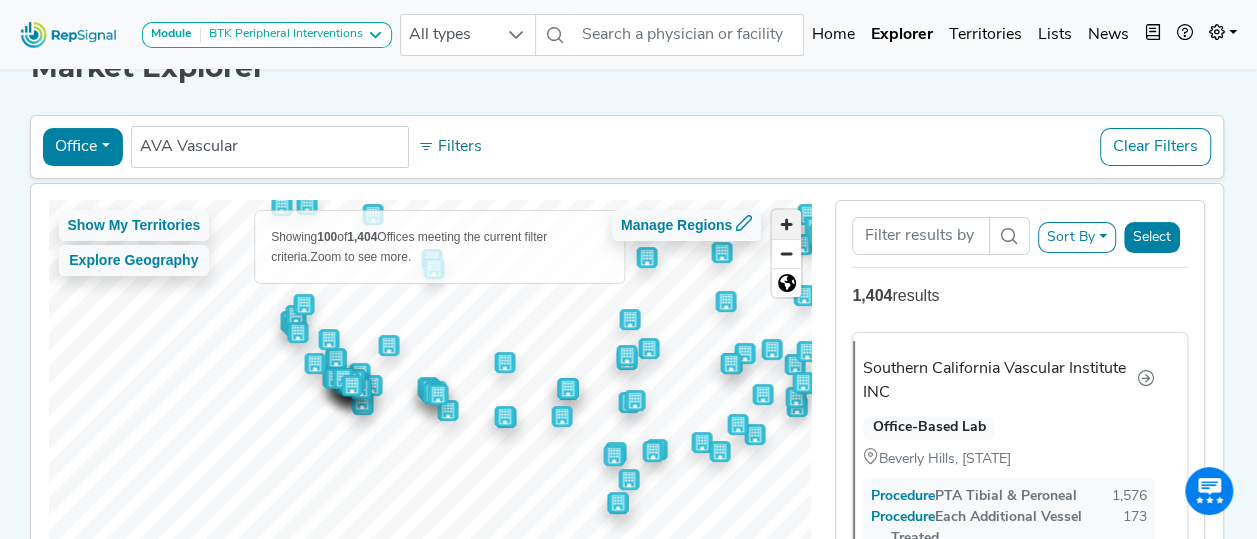 click at bounding box center (786, 224) 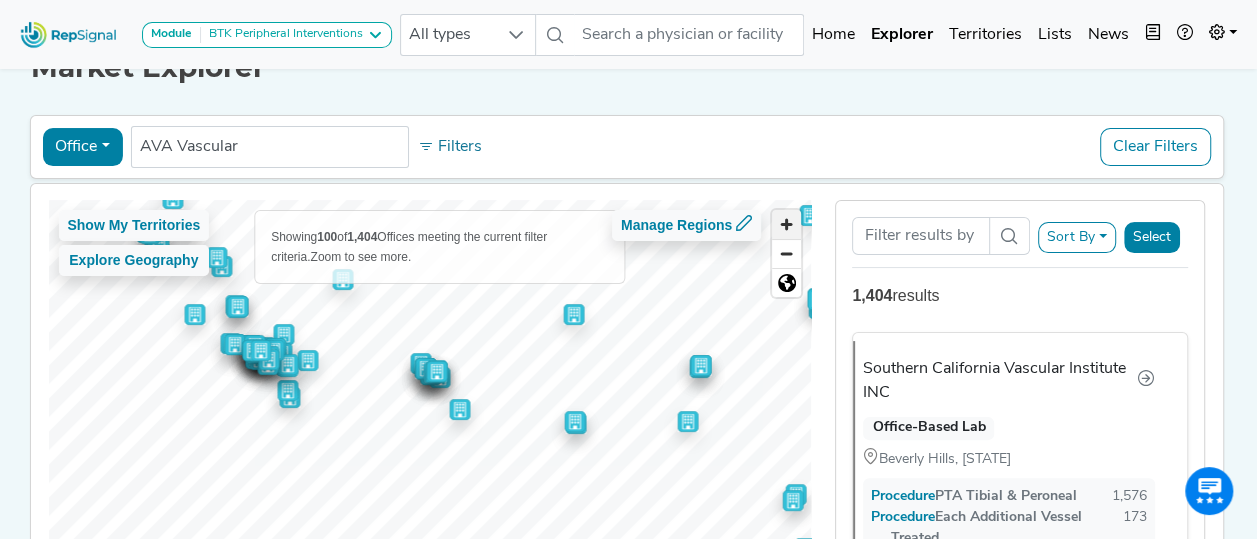 click at bounding box center [786, 224] 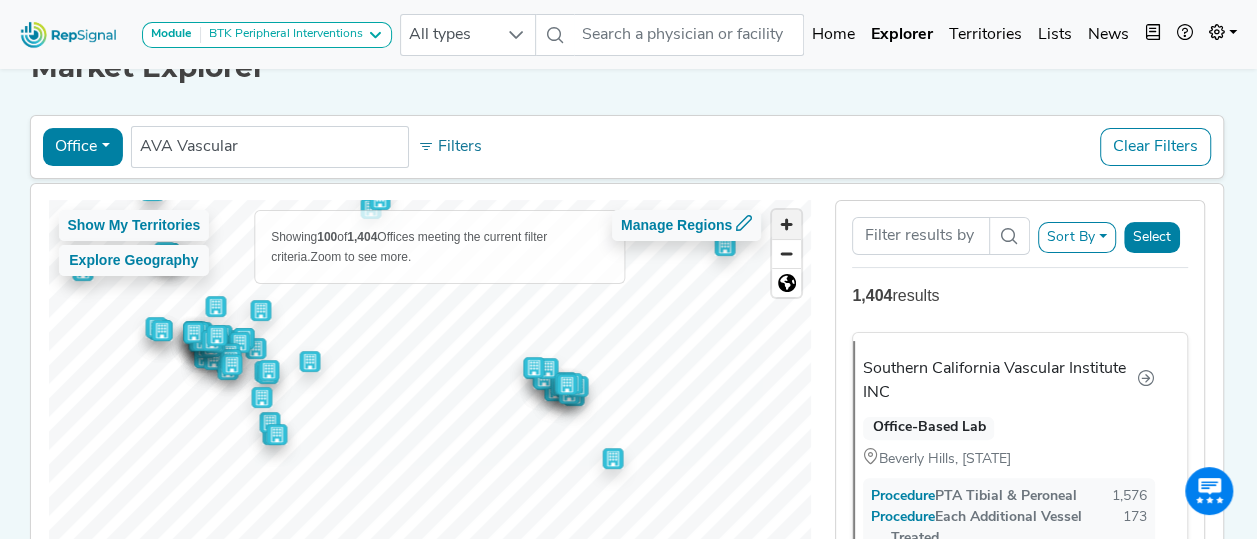 click at bounding box center (786, 224) 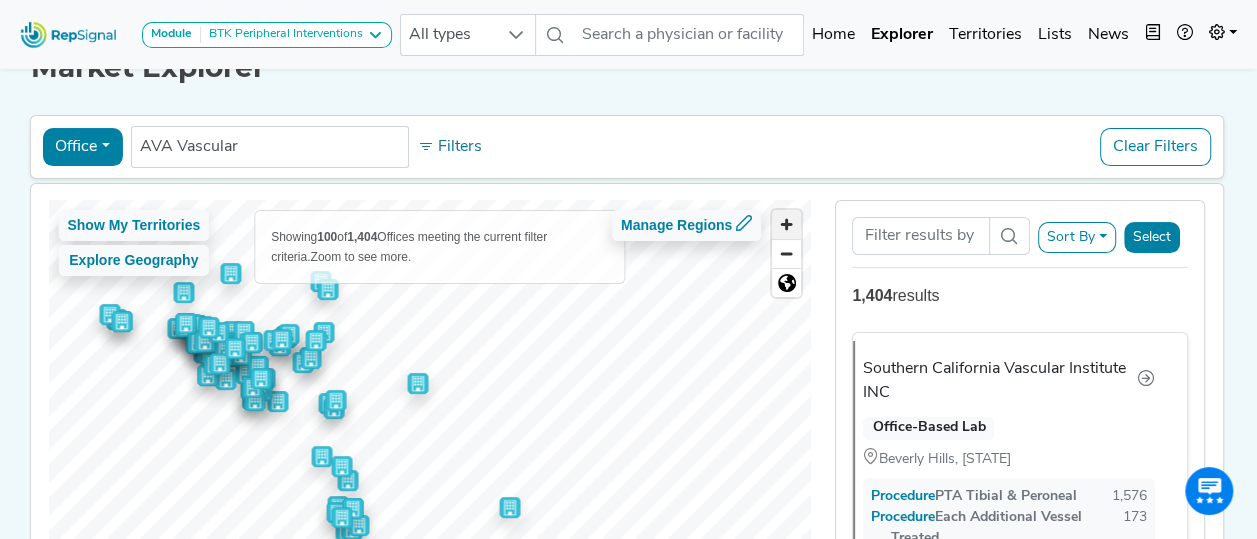 click at bounding box center (786, 224) 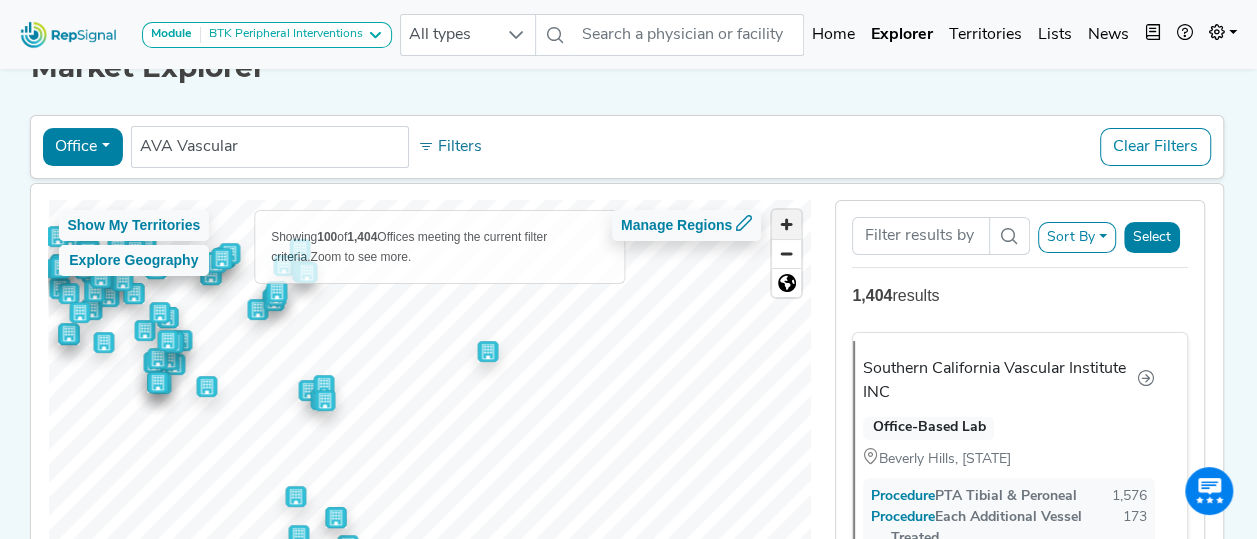 click at bounding box center (786, 224) 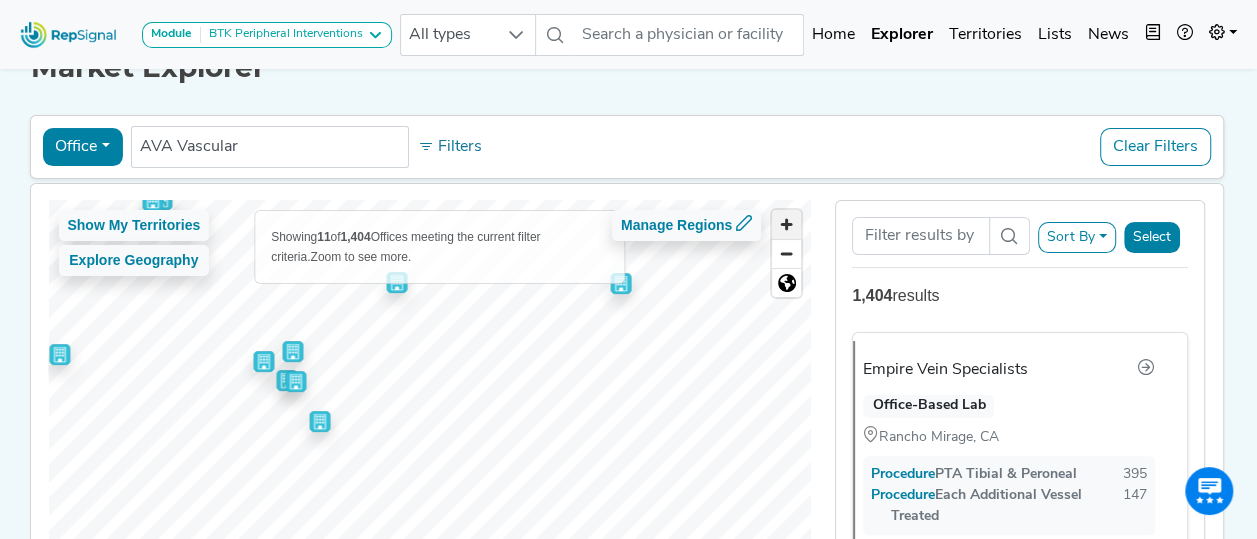 click at bounding box center [786, 224] 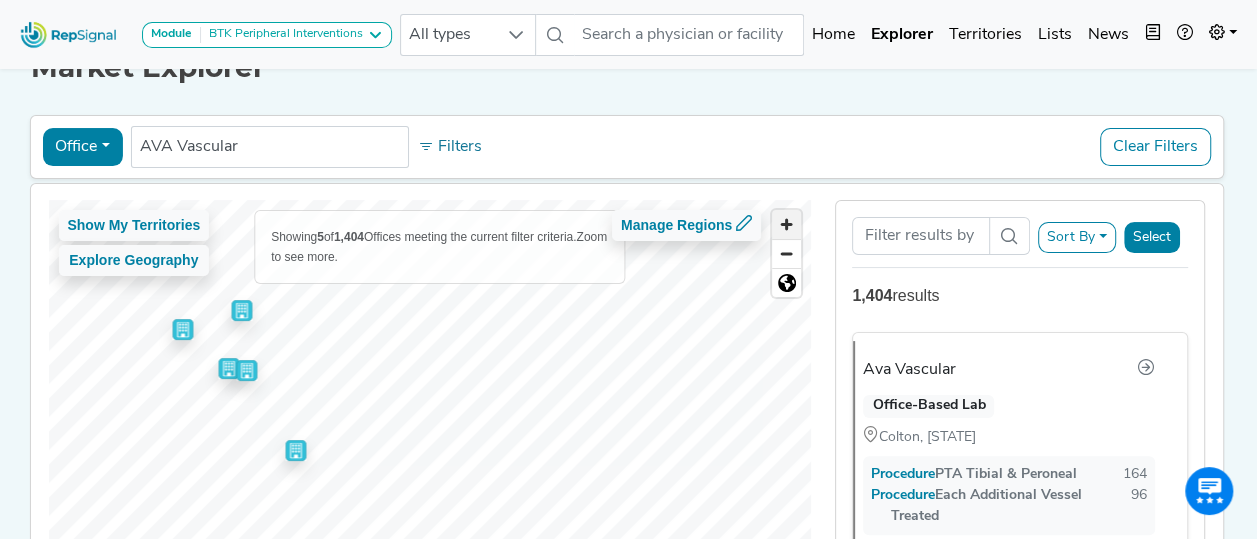 click at bounding box center [786, 224] 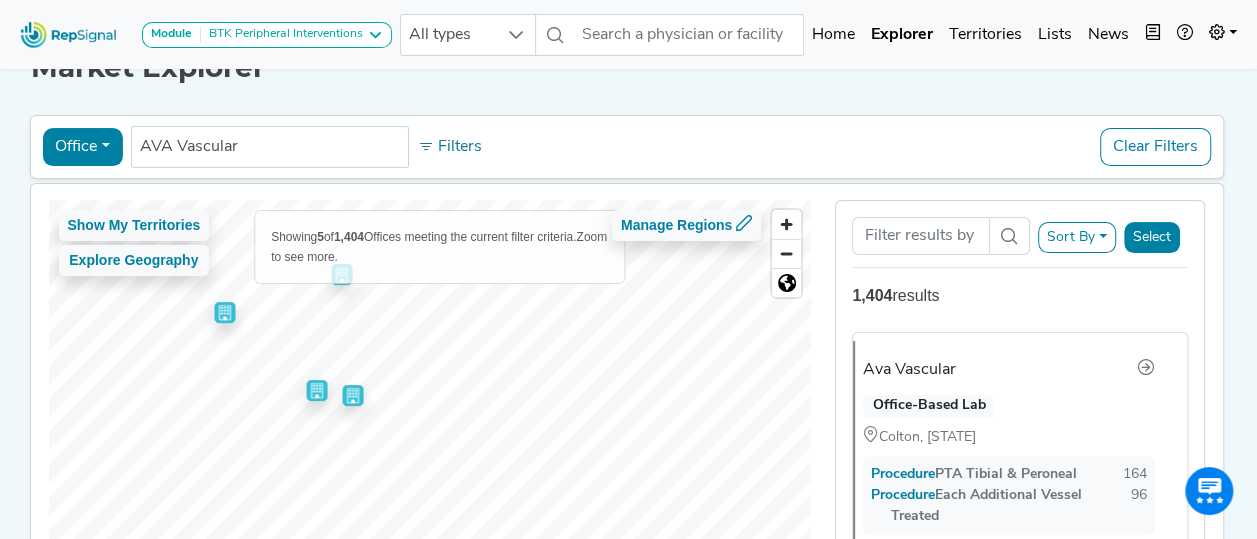 click 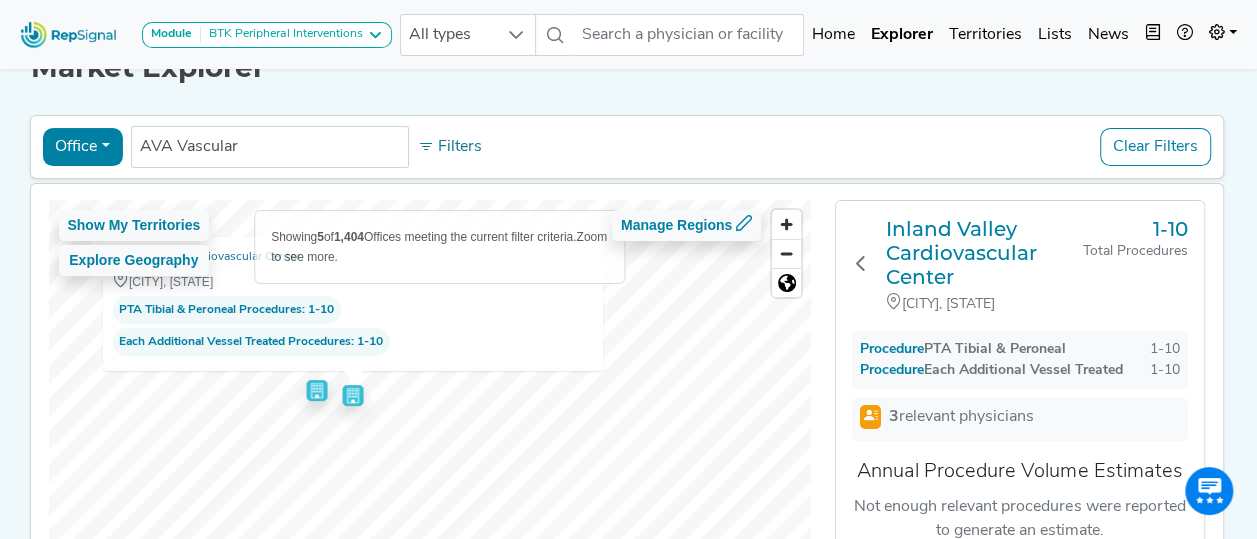 click 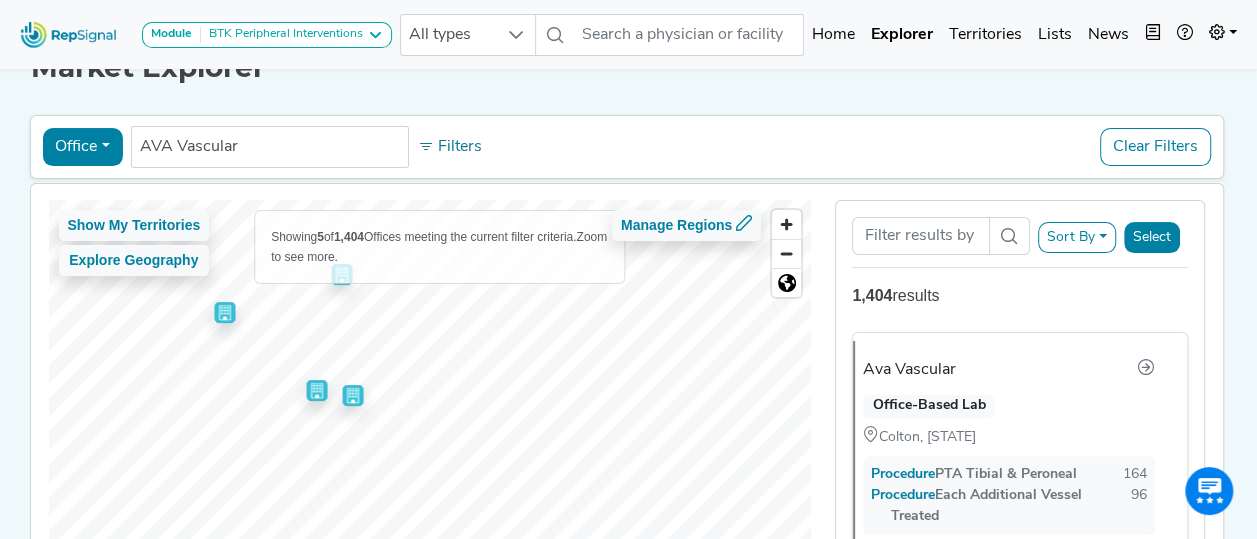 click 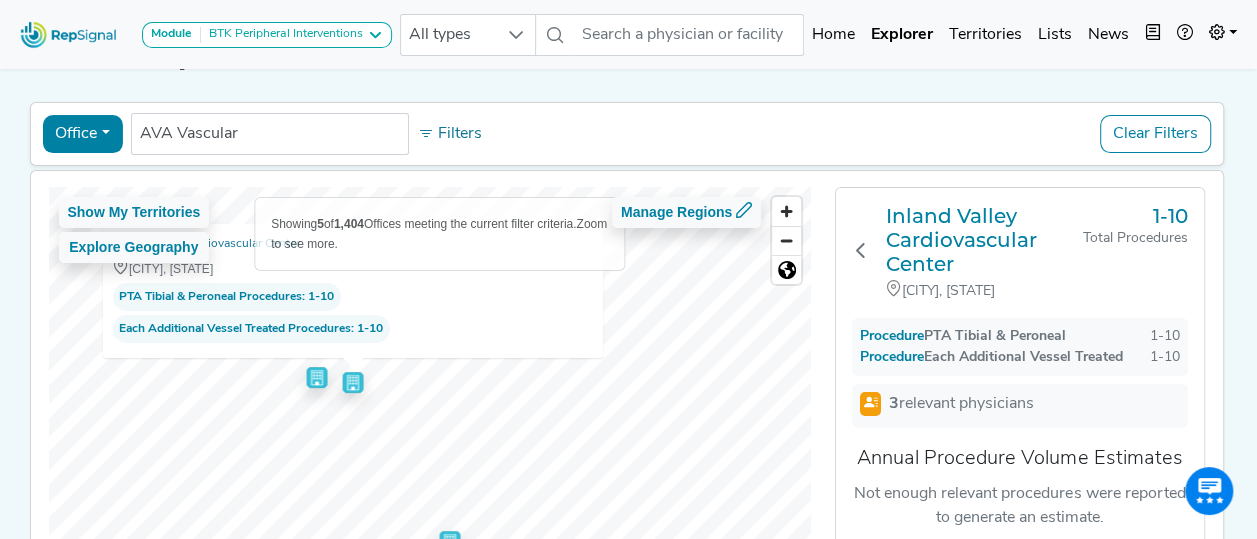 scroll, scrollTop: 53, scrollLeft: 0, axis: vertical 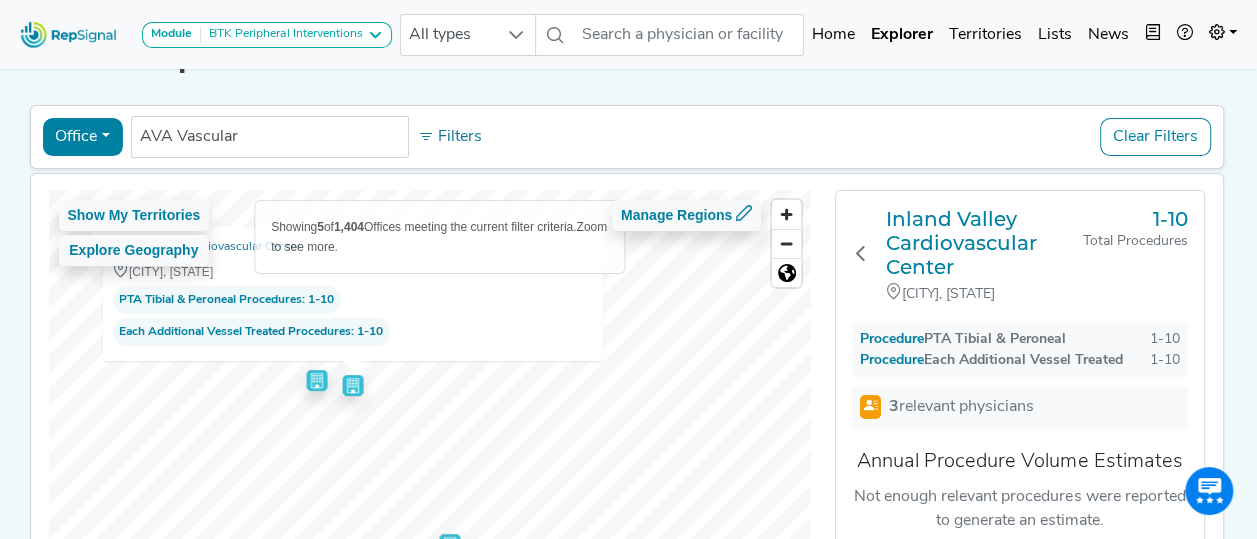 click 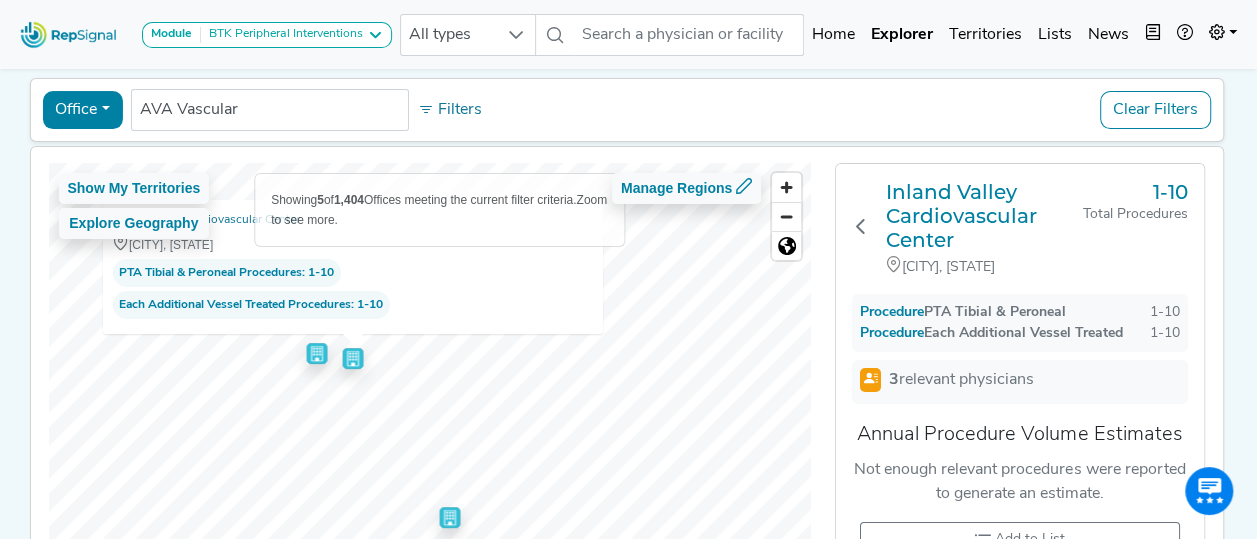 scroll, scrollTop: 62, scrollLeft: 0, axis: vertical 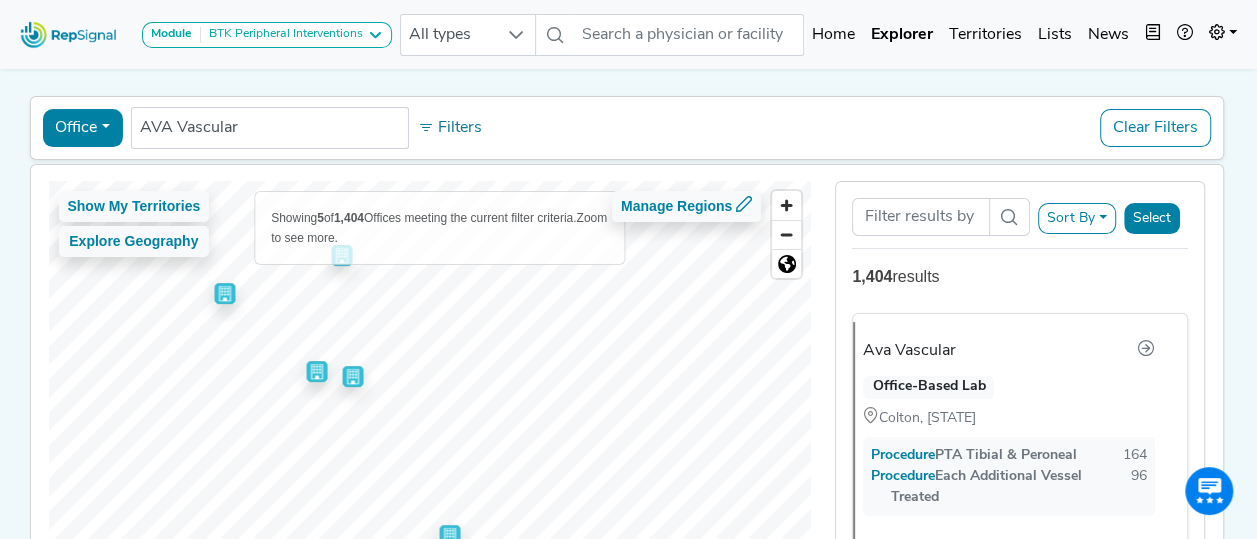 click on "Office" at bounding box center (82, 128) 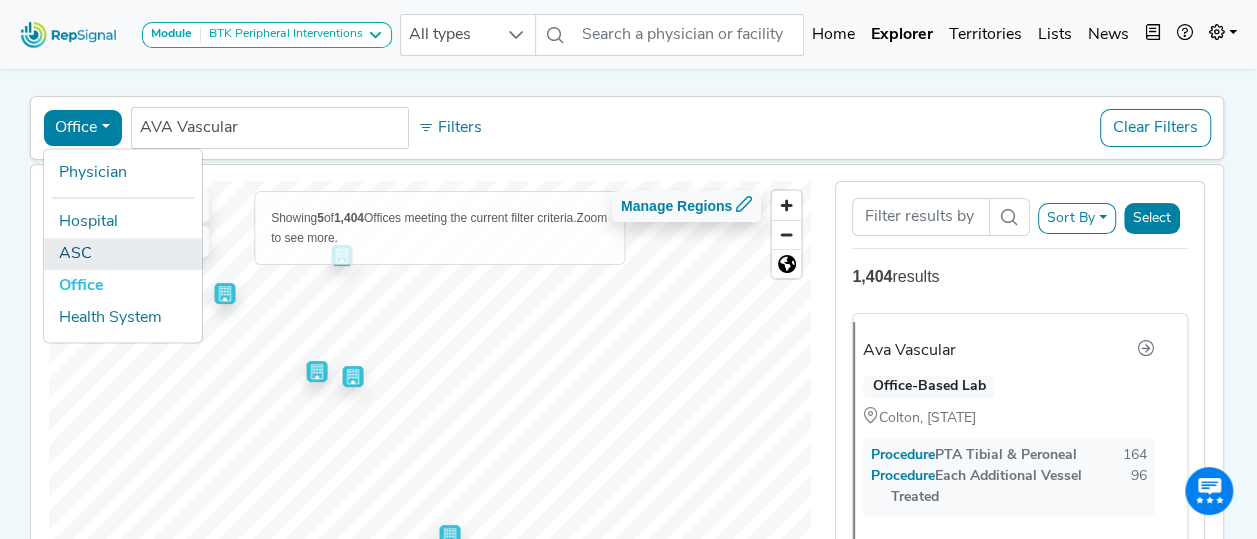 click on "ASC" at bounding box center [122, 254] 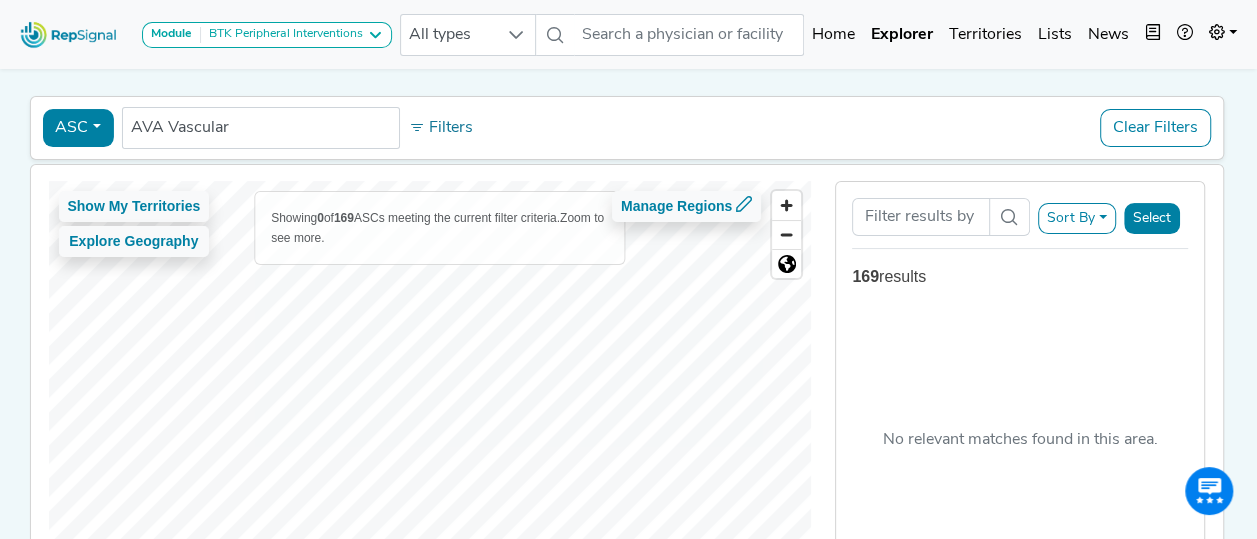 click on "ASC" at bounding box center [77, 128] 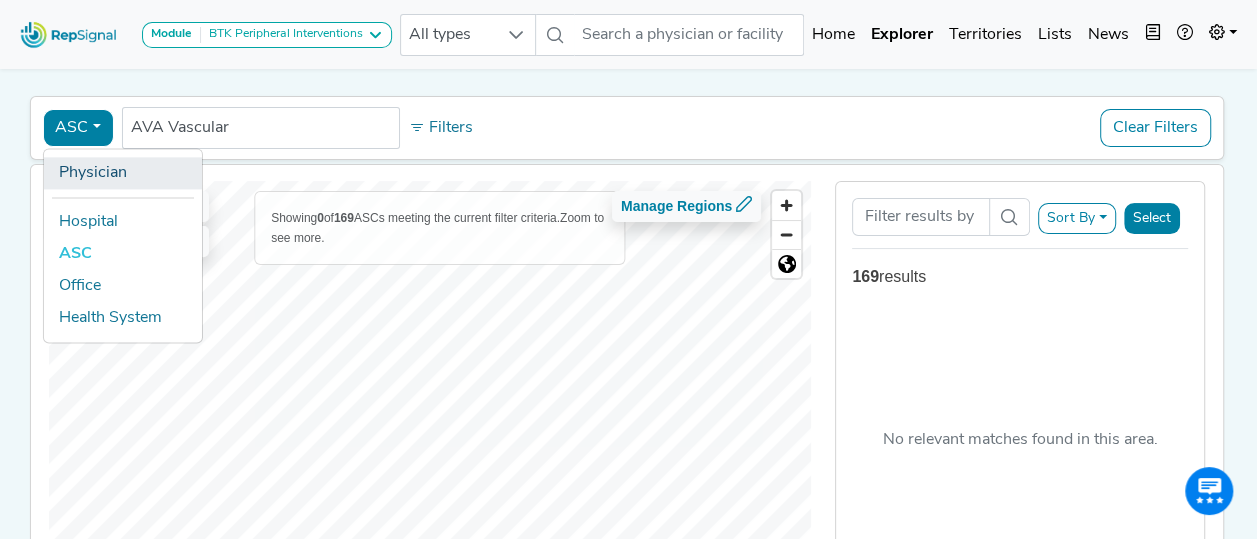 click on "Physician" at bounding box center (122, 173) 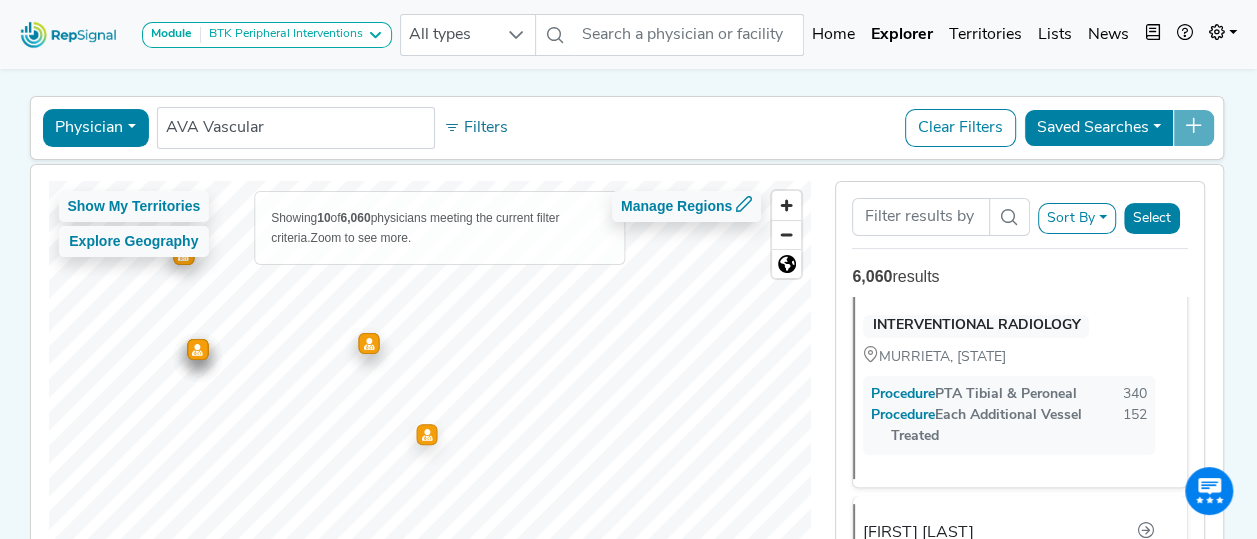 scroll, scrollTop: 89, scrollLeft: 0, axis: vertical 